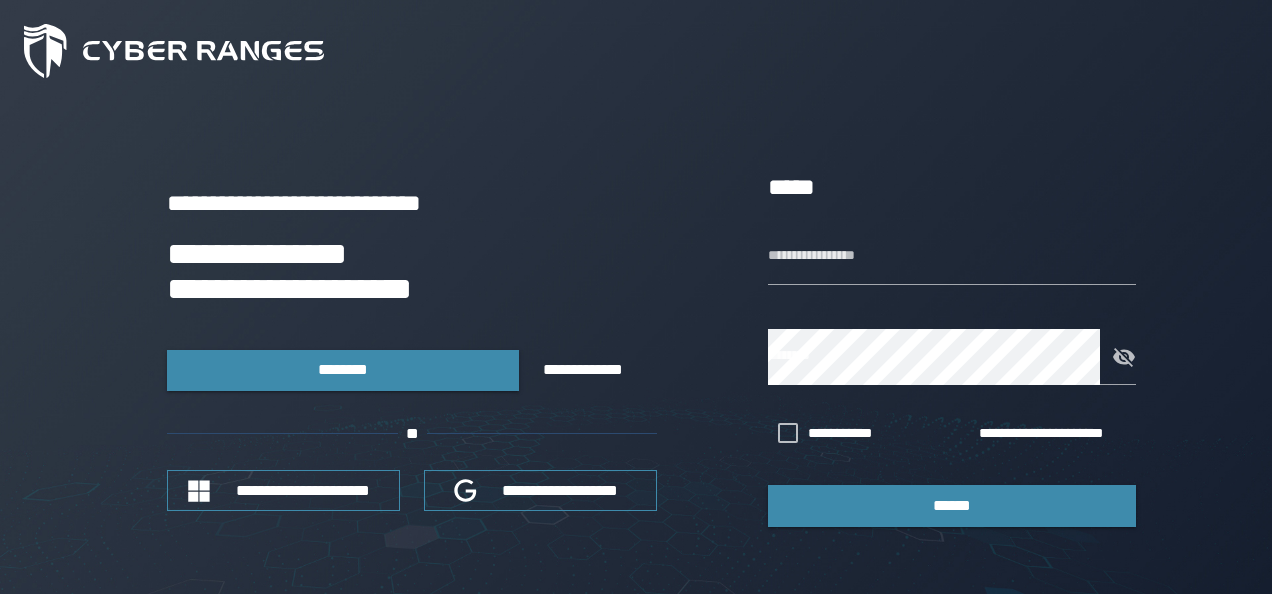 scroll, scrollTop: 0, scrollLeft: 0, axis: both 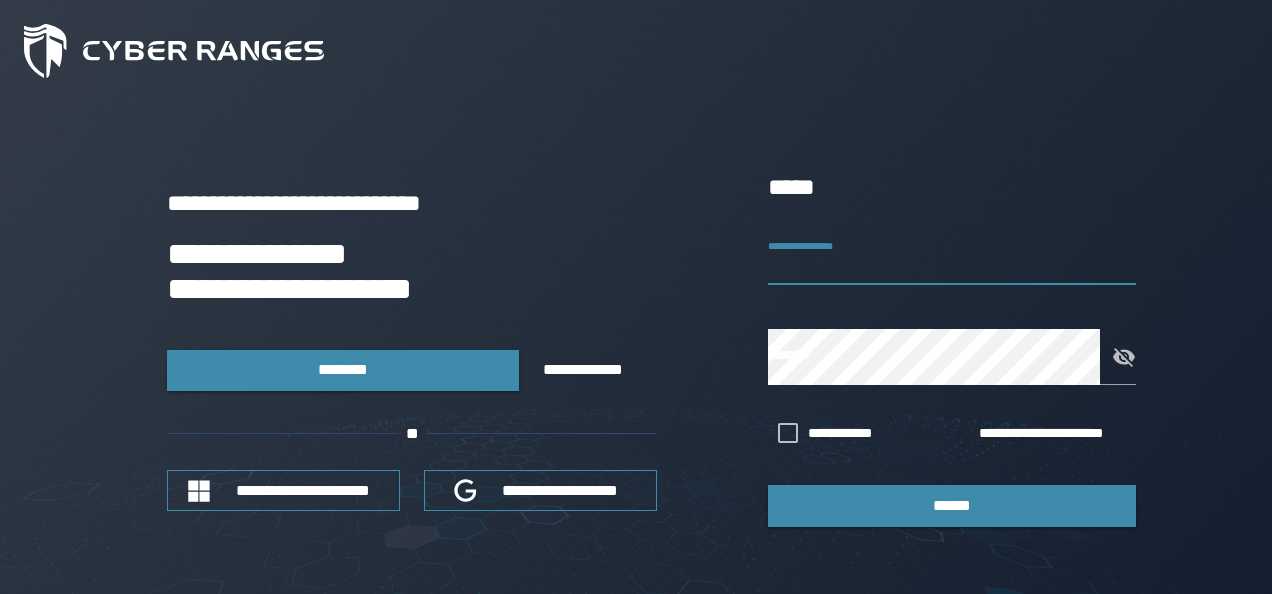 click on "**********" at bounding box center (952, 257) 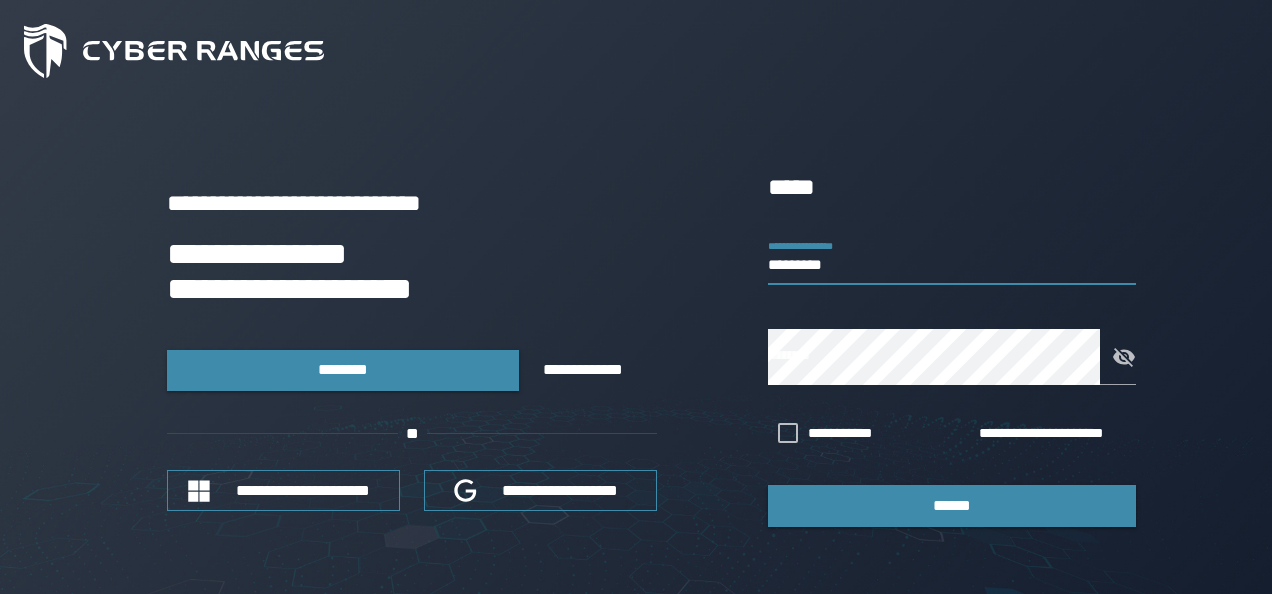 type on "*********" 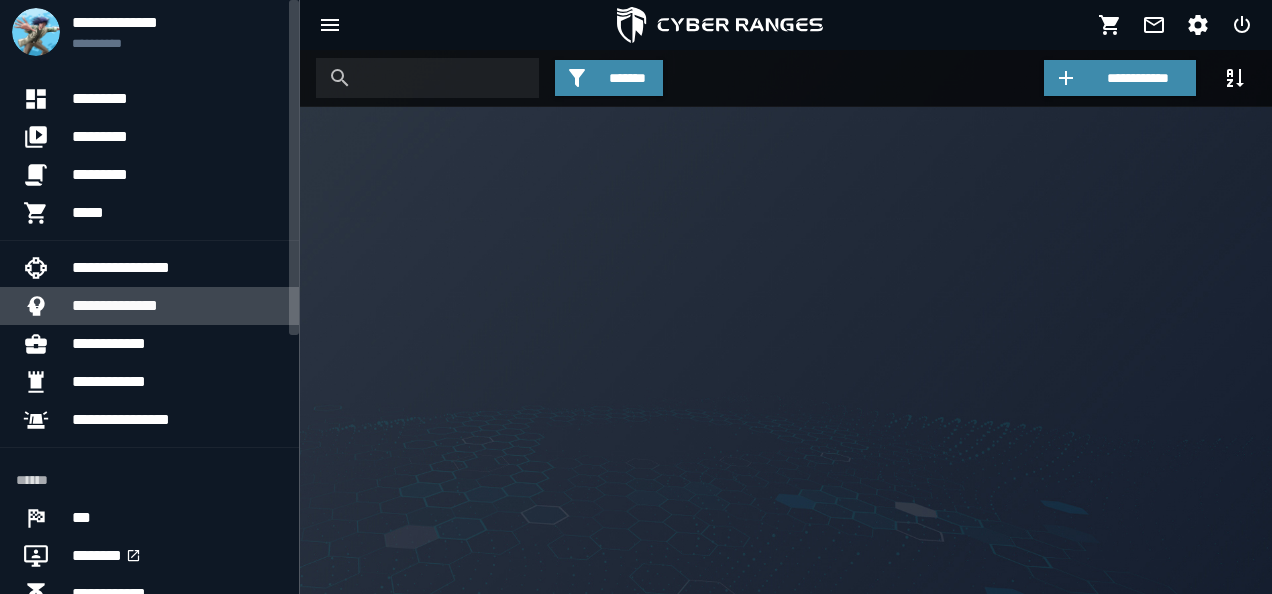 click on "**********" at bounding box center (177, 306) 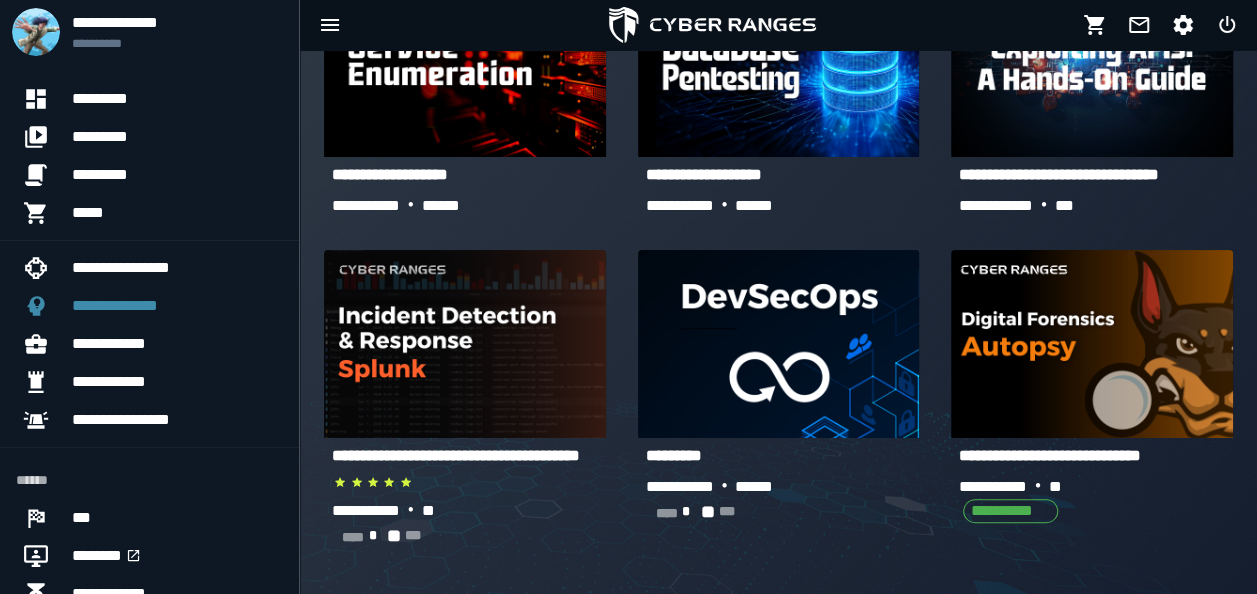 scroll, scrollTop: 155, scrollLeft: 0, axis: vertical 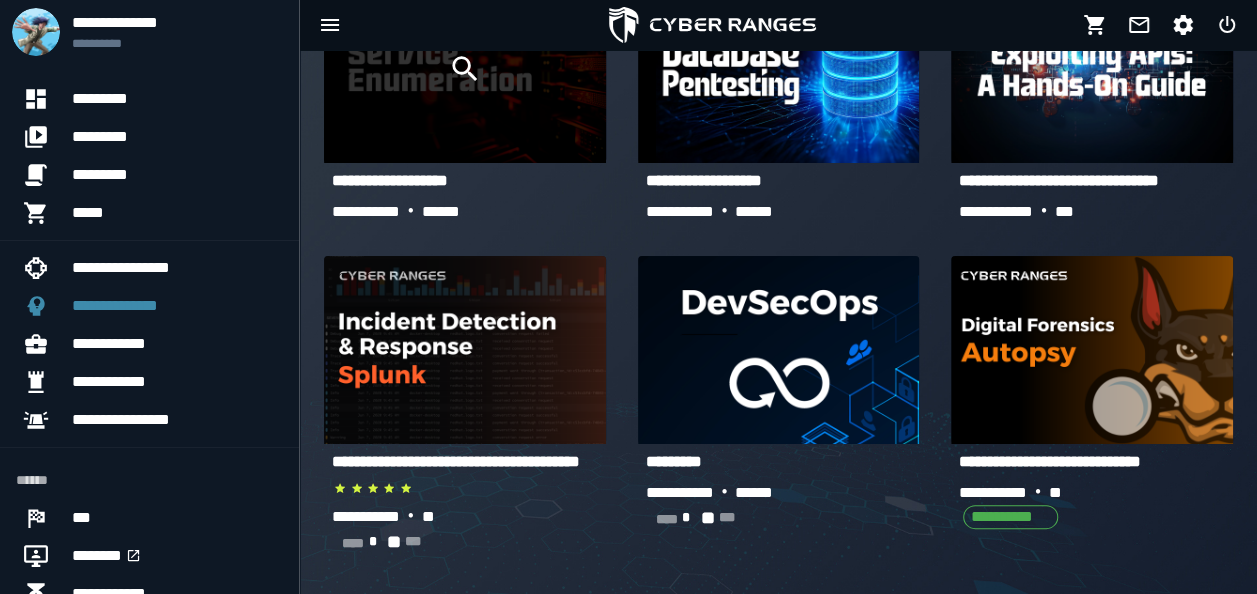 click 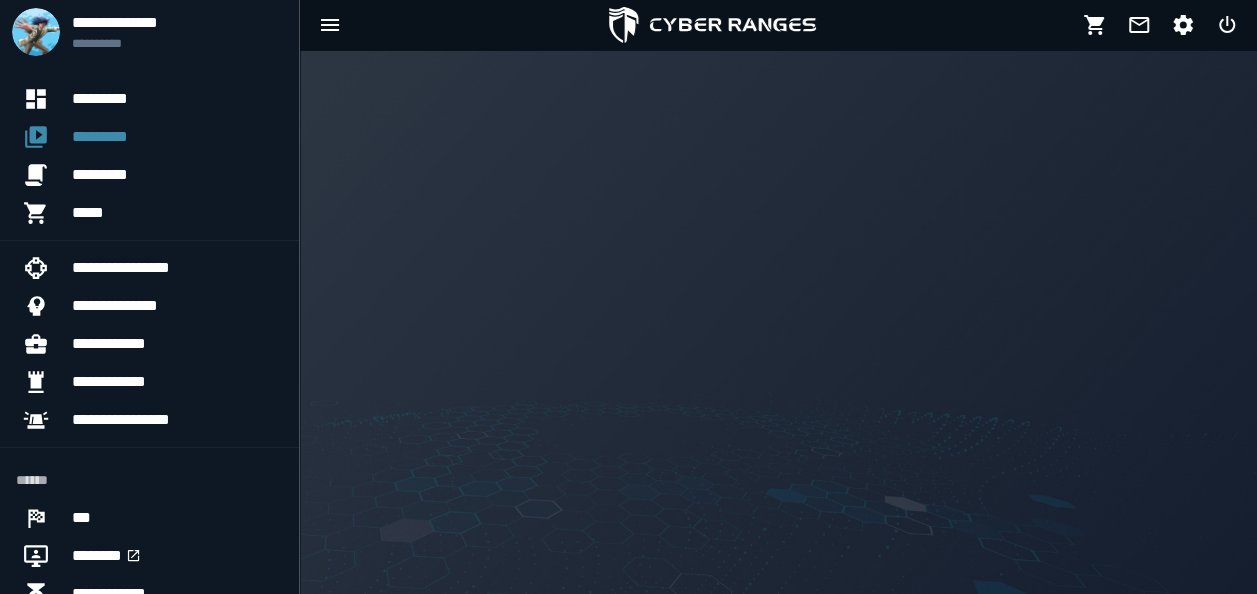 scroll, scrollTop: 0, scrollLeft: 0, axis: both 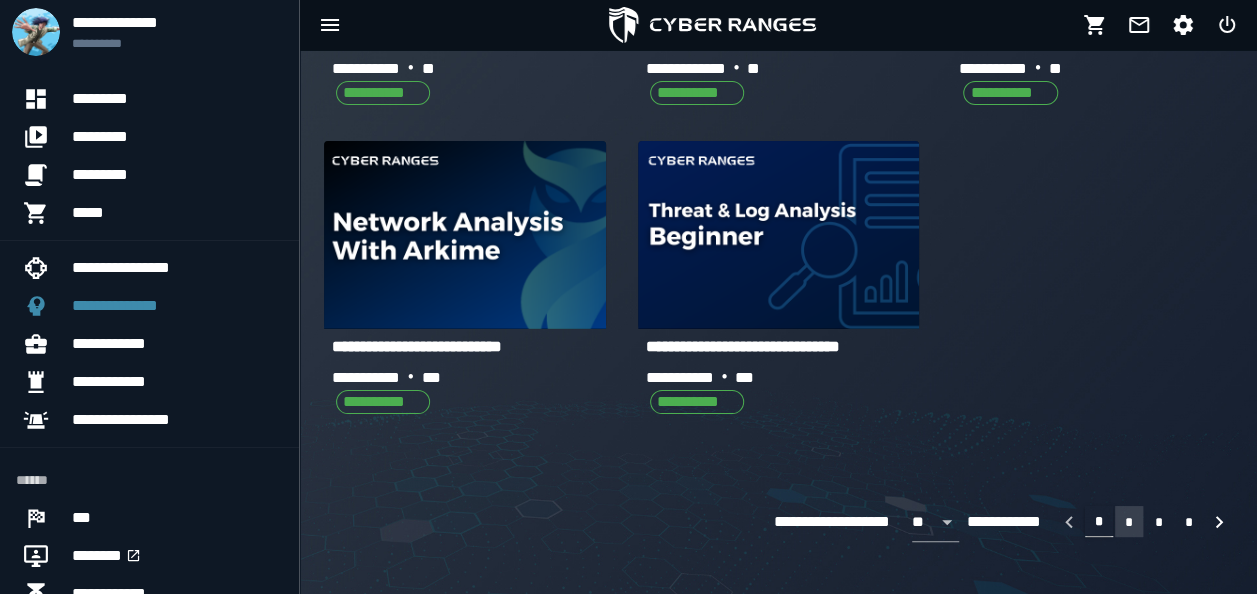 click on "*" at bounding box center [1129, 521] 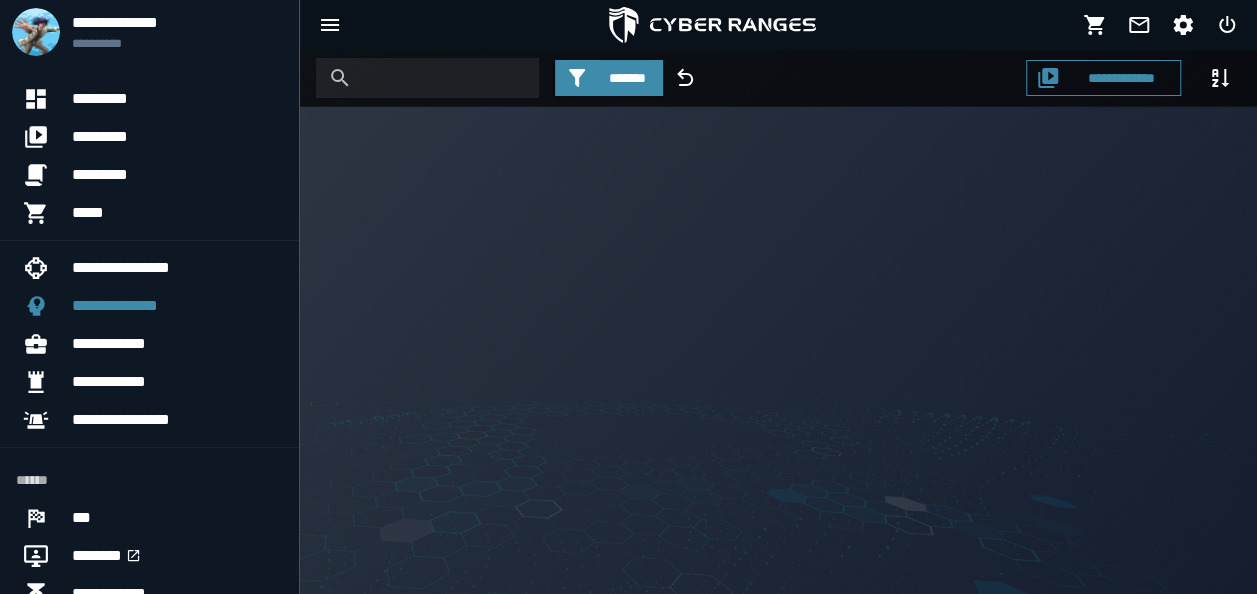scroll, scrollTop: 0, scrollLeft: 0, axis: both 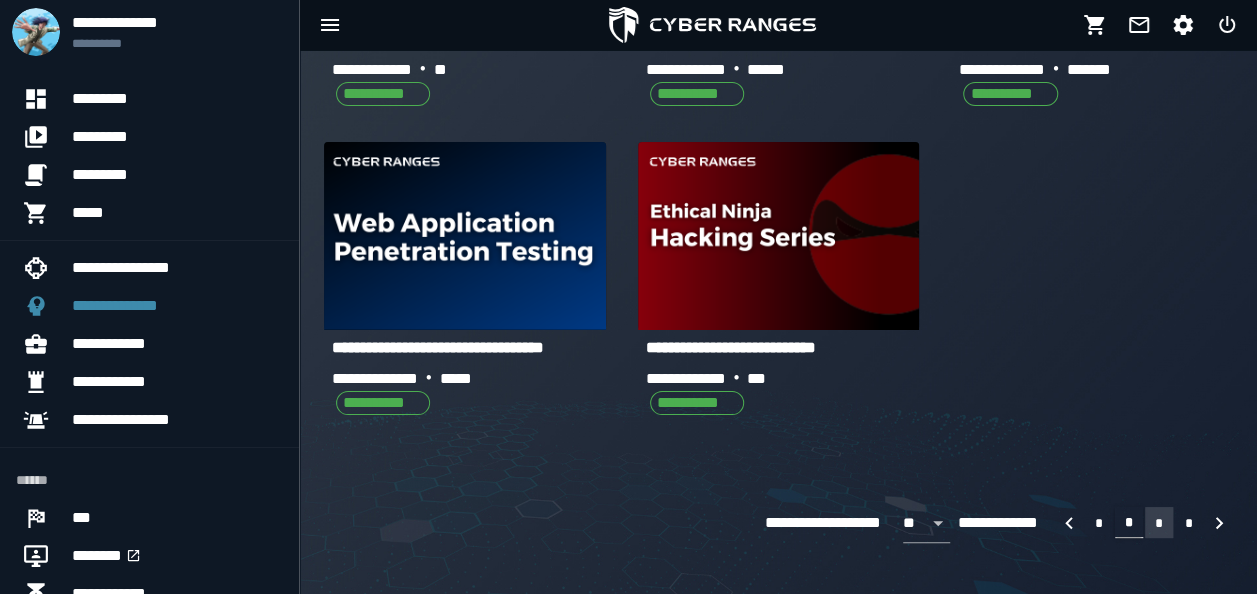 click on "*" at bounding box center (1159, 522) 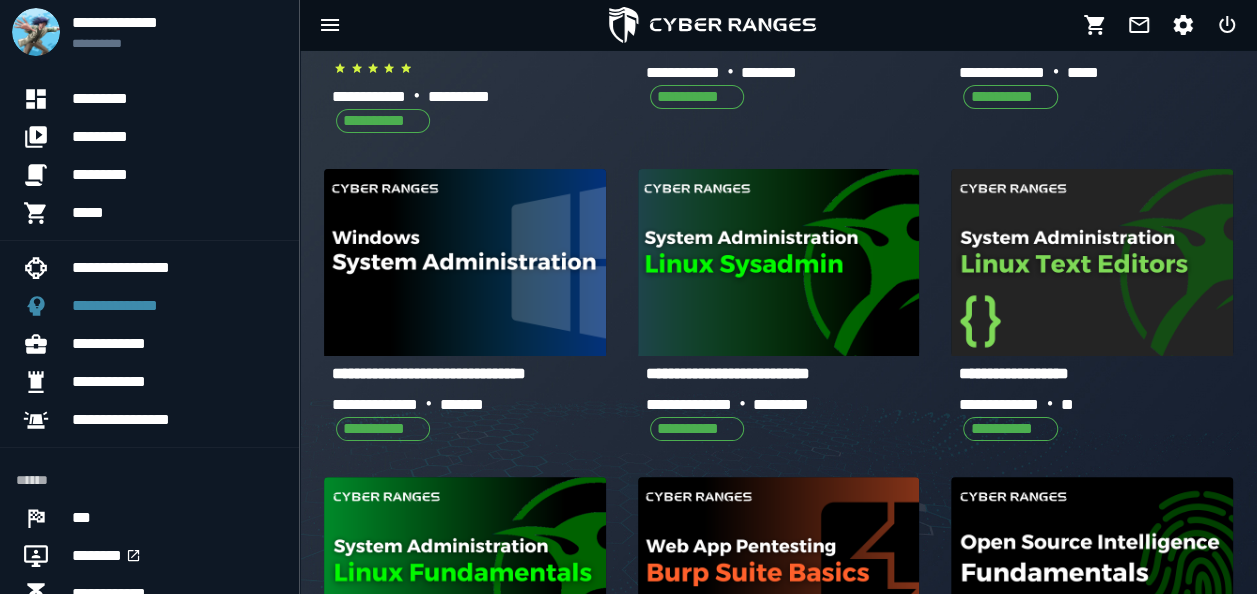 scroll, scrollTop: 1217, scrollLeft: 0, axis: vertical 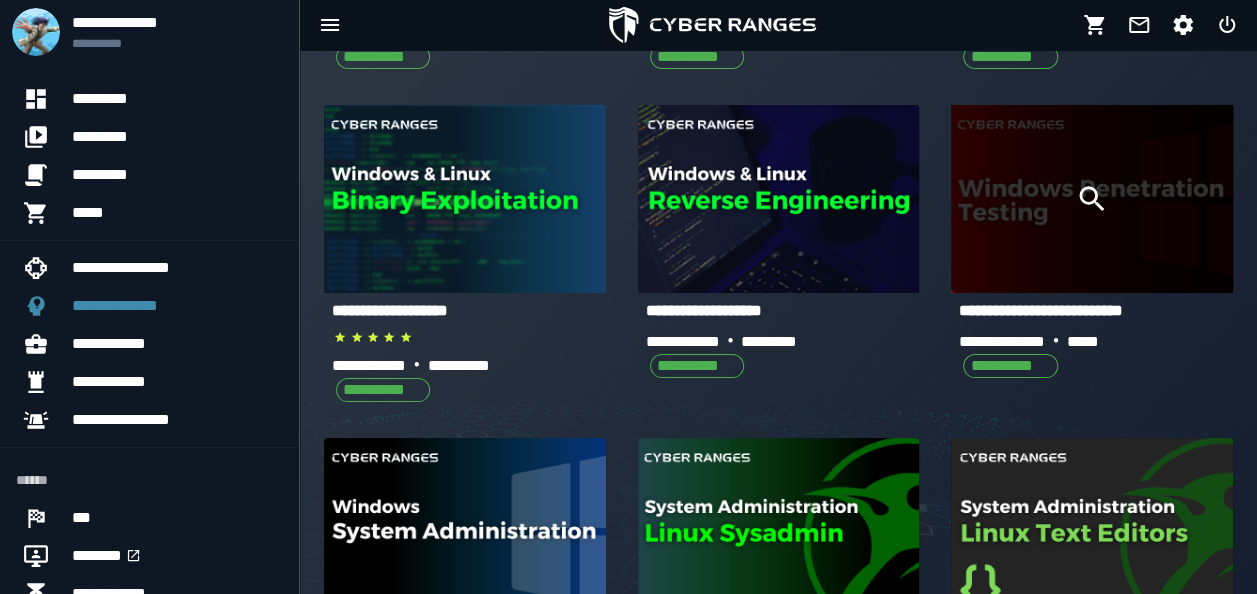 click 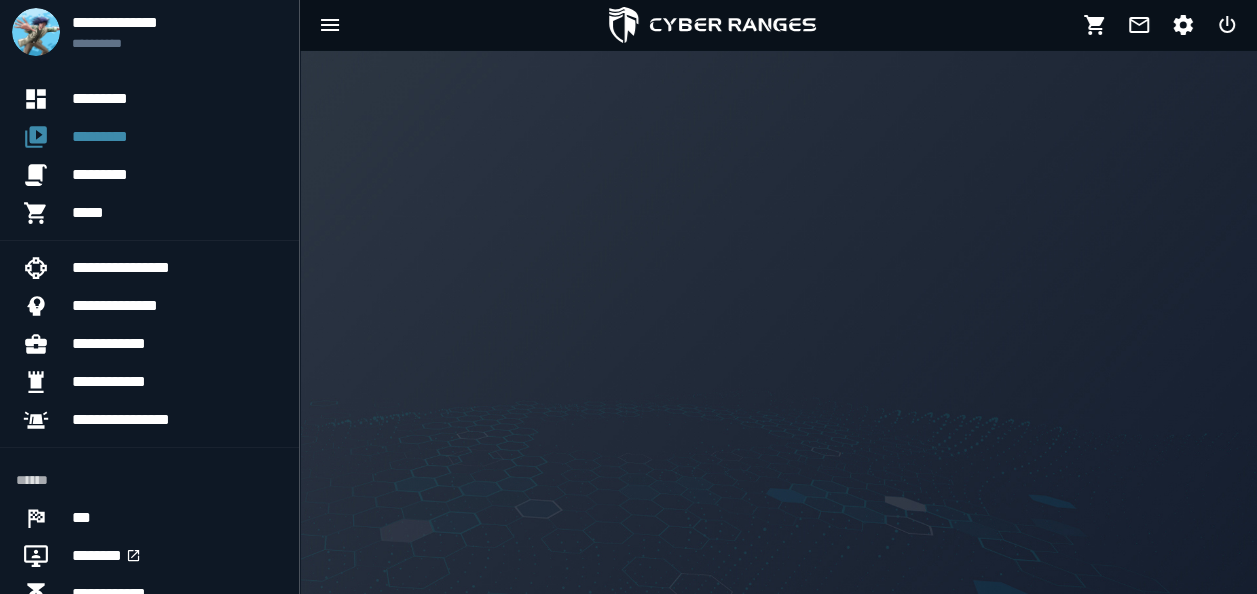 scroll, scrollTop: 0, scrollLeft: 0, axis: both 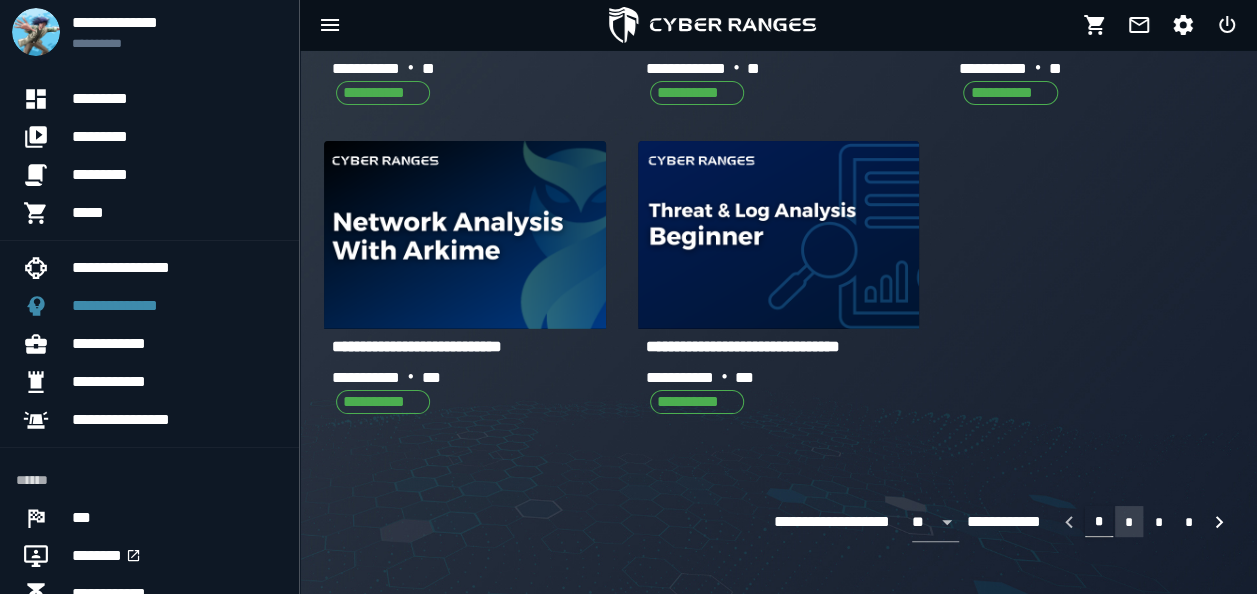 click on "*" at bounding box center (1129, 521) 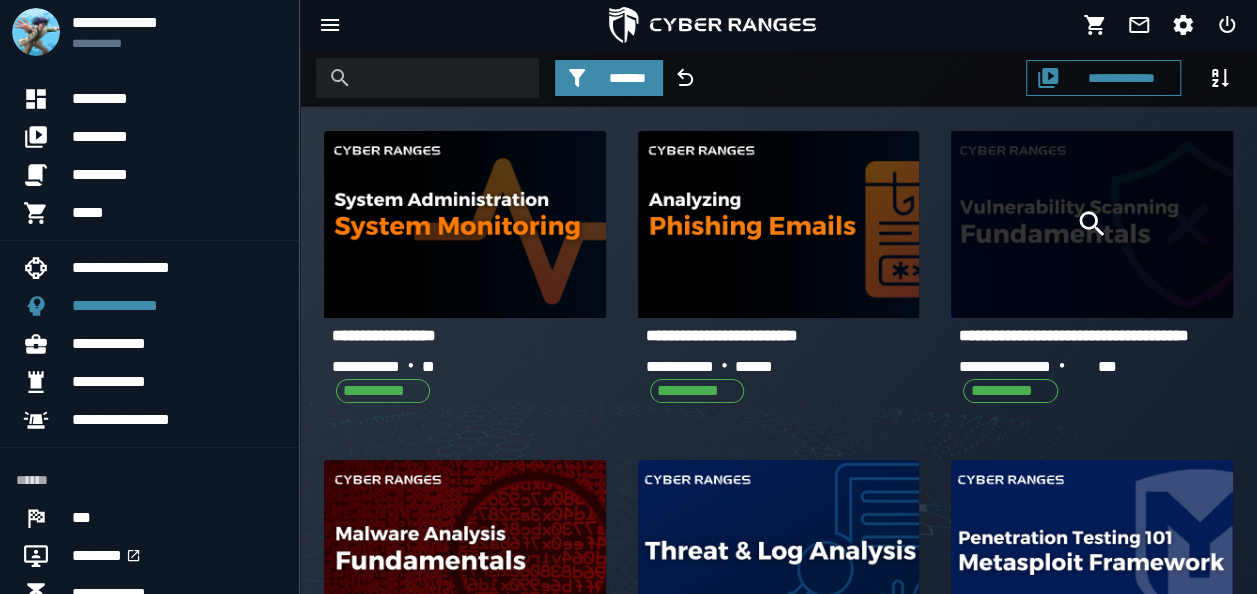 click 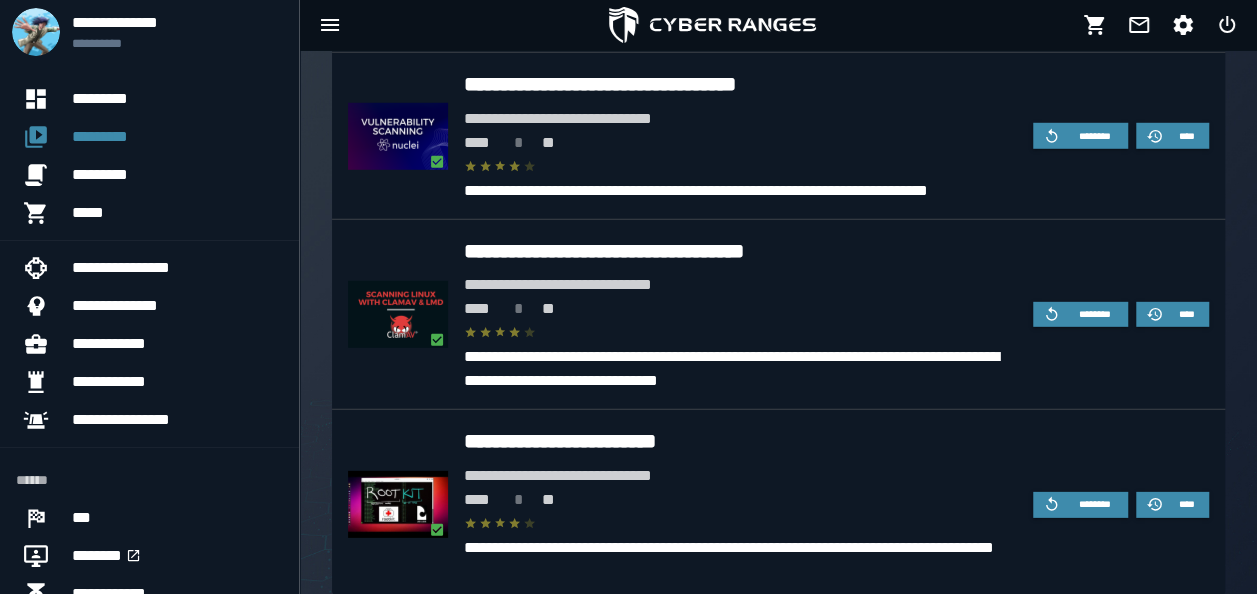 scroll, scrollTop: 2766, scrollLeft: 0, axis: vertical 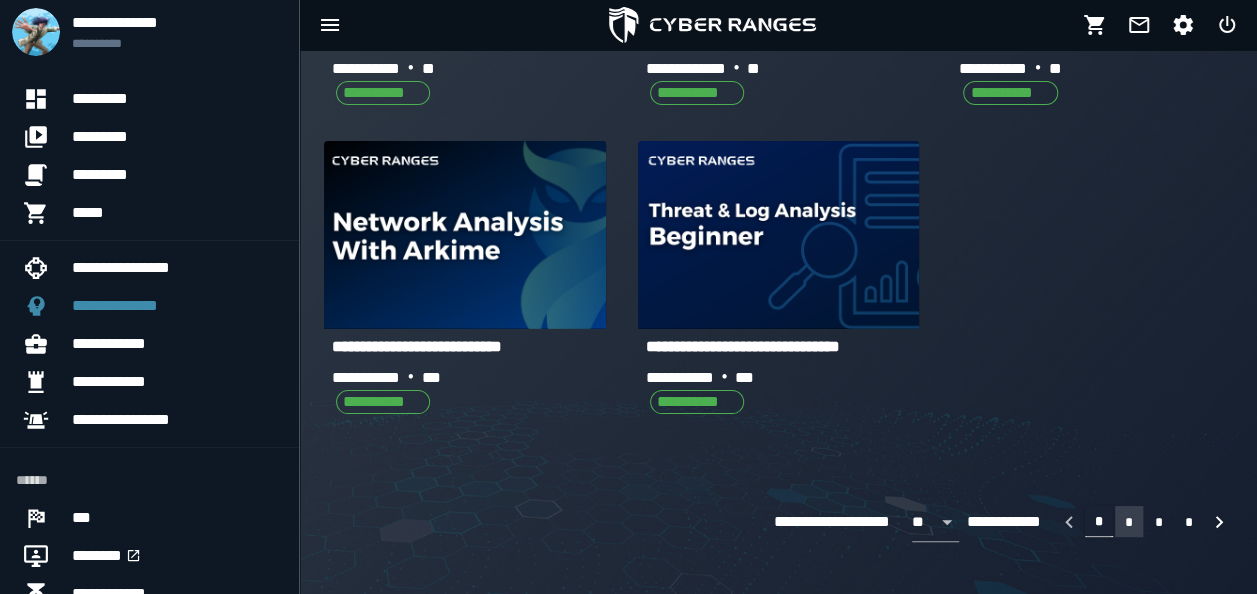 click on "*" at bounding box center (1129, 522) 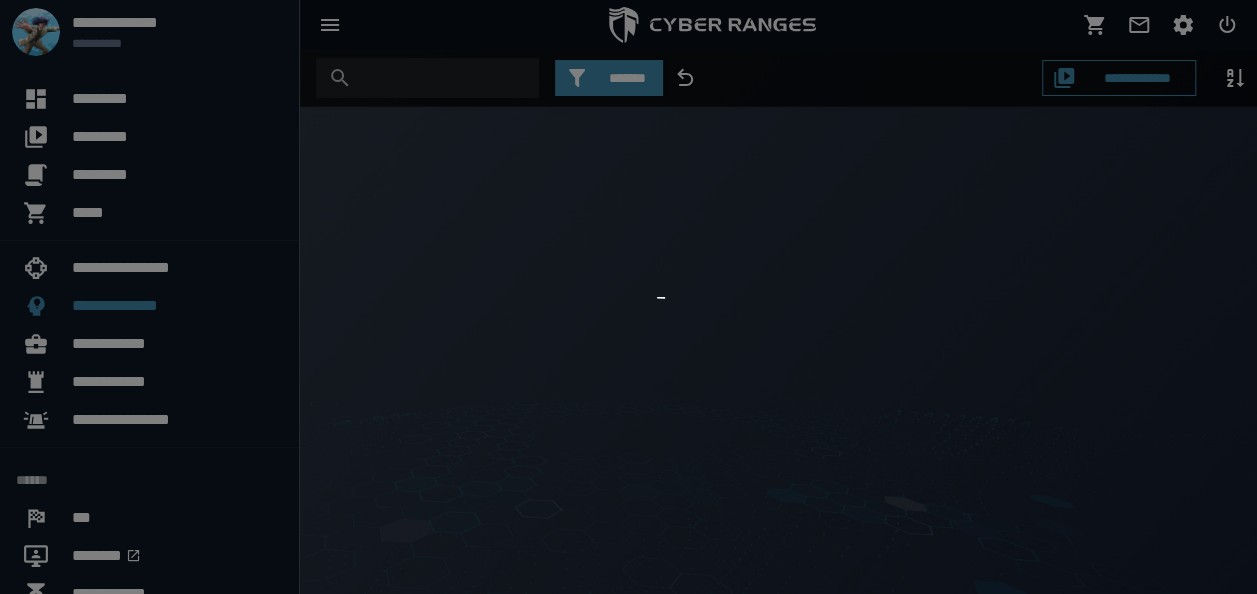 scroll, scrollTop: 0, scrollLeft: 0, axis: both 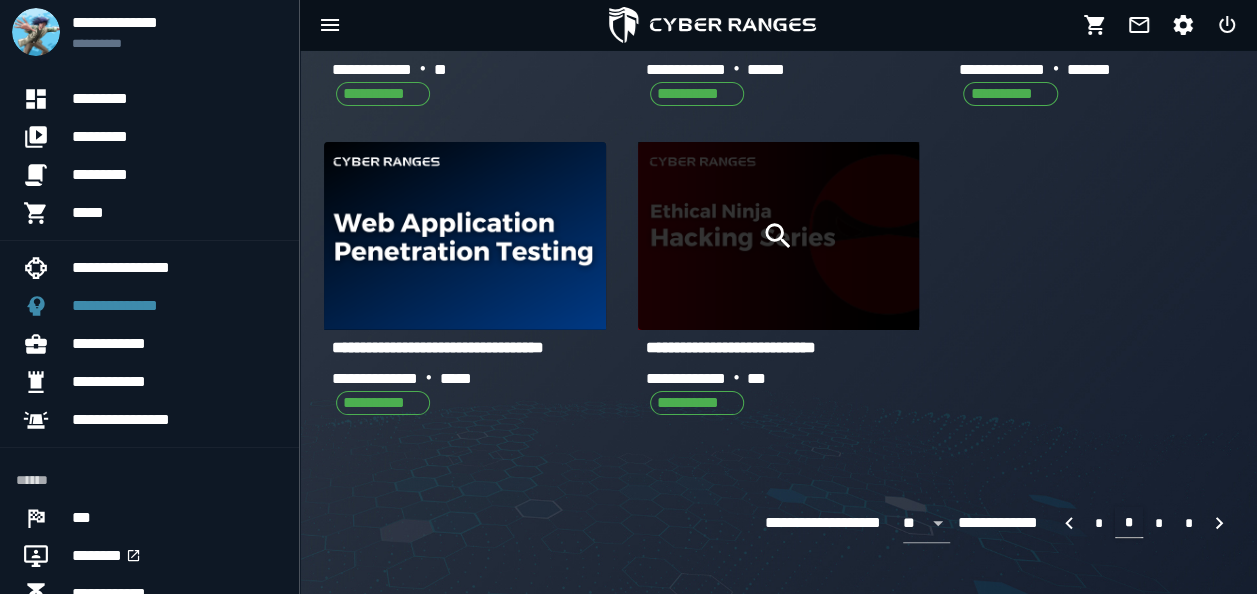 click 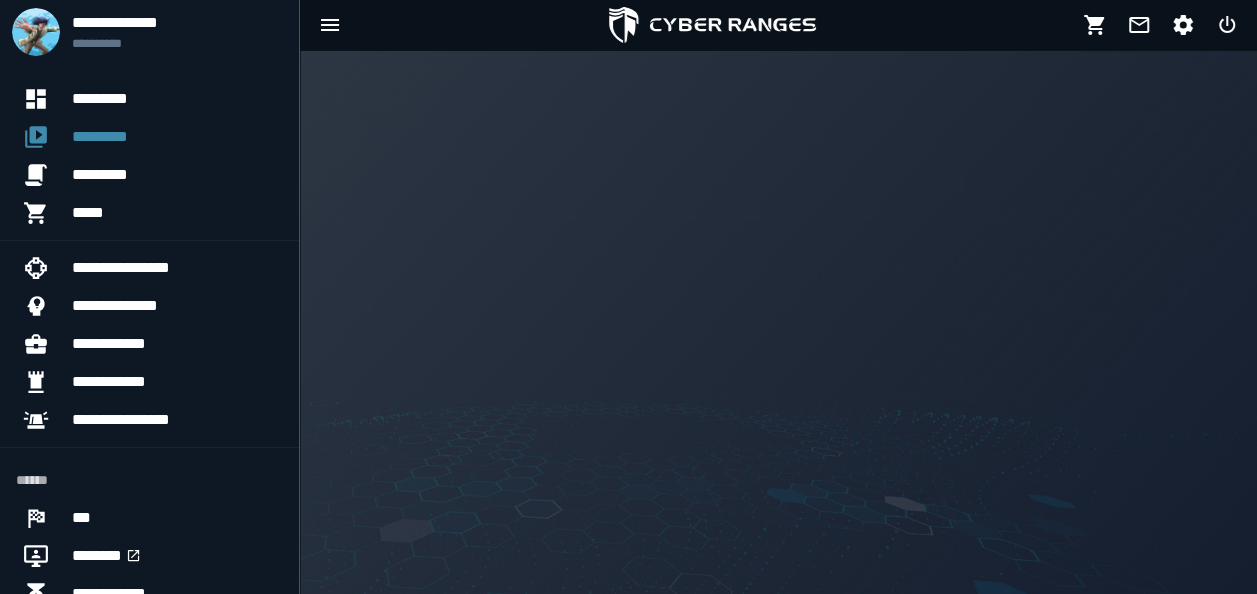 scroll, scrollTop: 0, scrollLeft: 0, axis: both 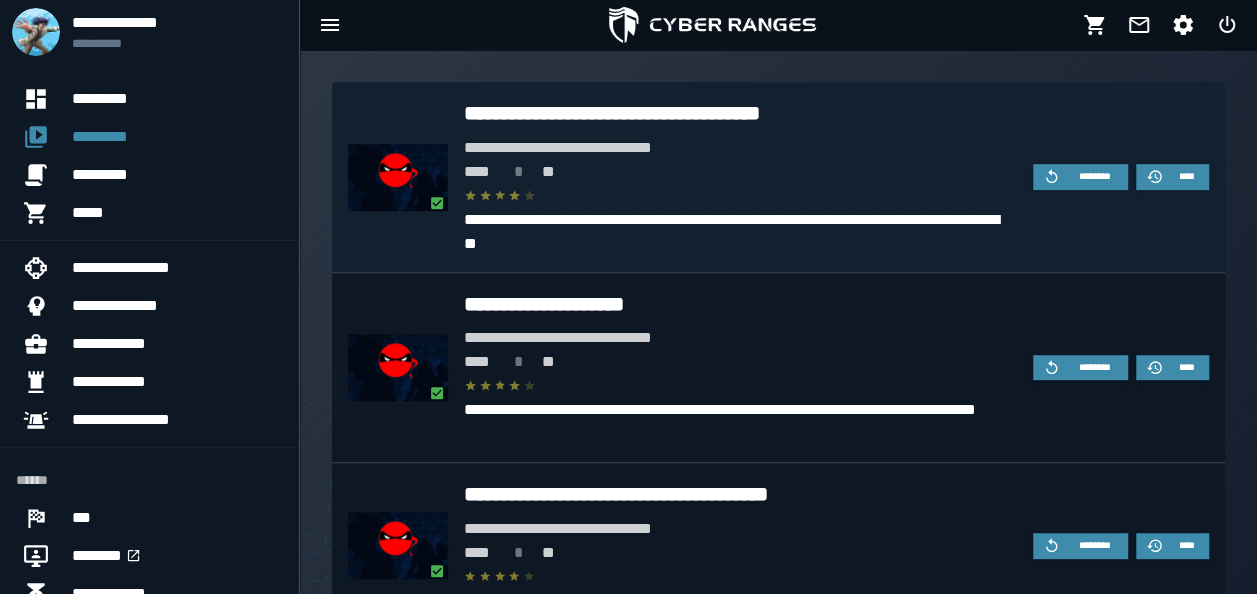 click on "**********" at bounding box center [740, 148] 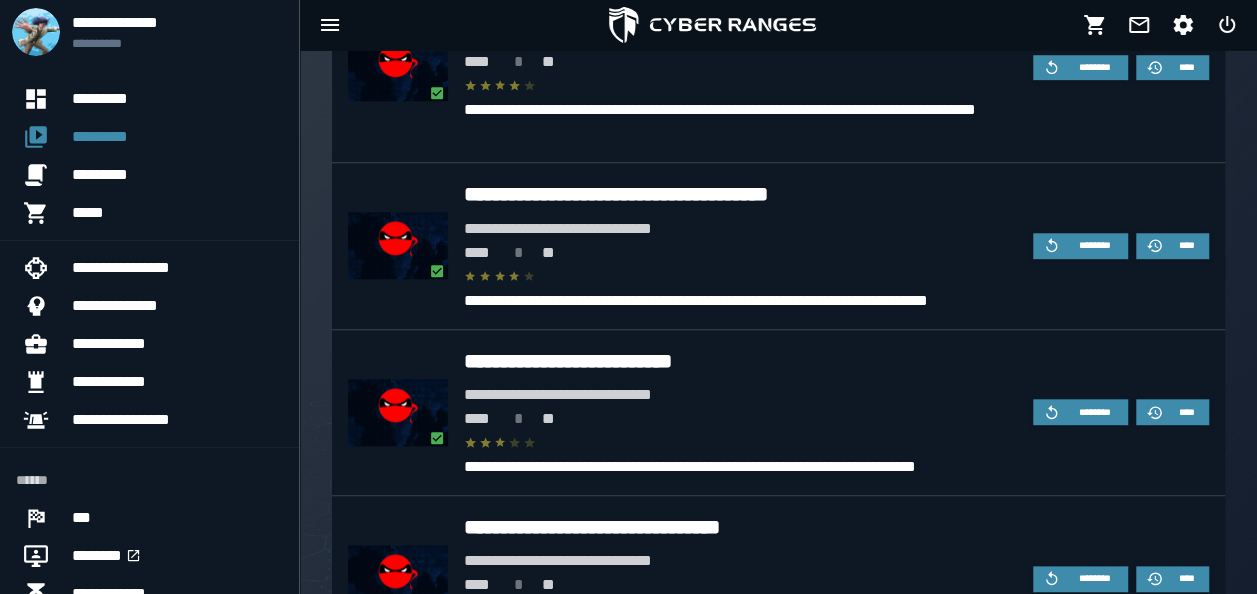 scroll, scrollTop: 1091, scrollLeft: 0, axis: vertical 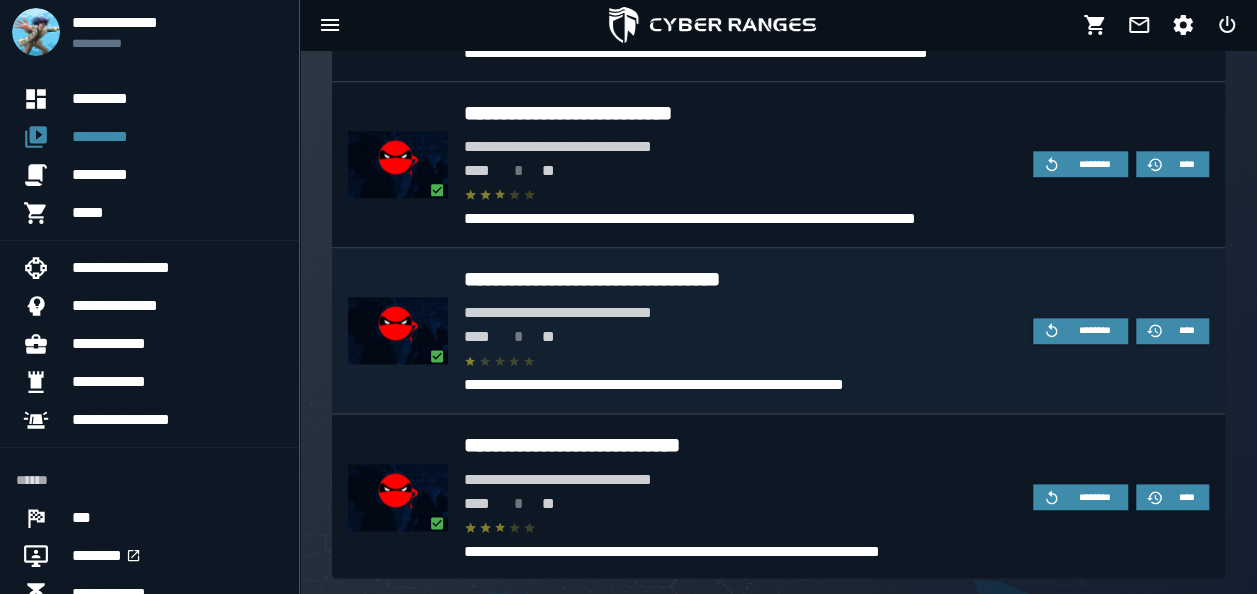 click on "**********" at bounding box center [740, 279] 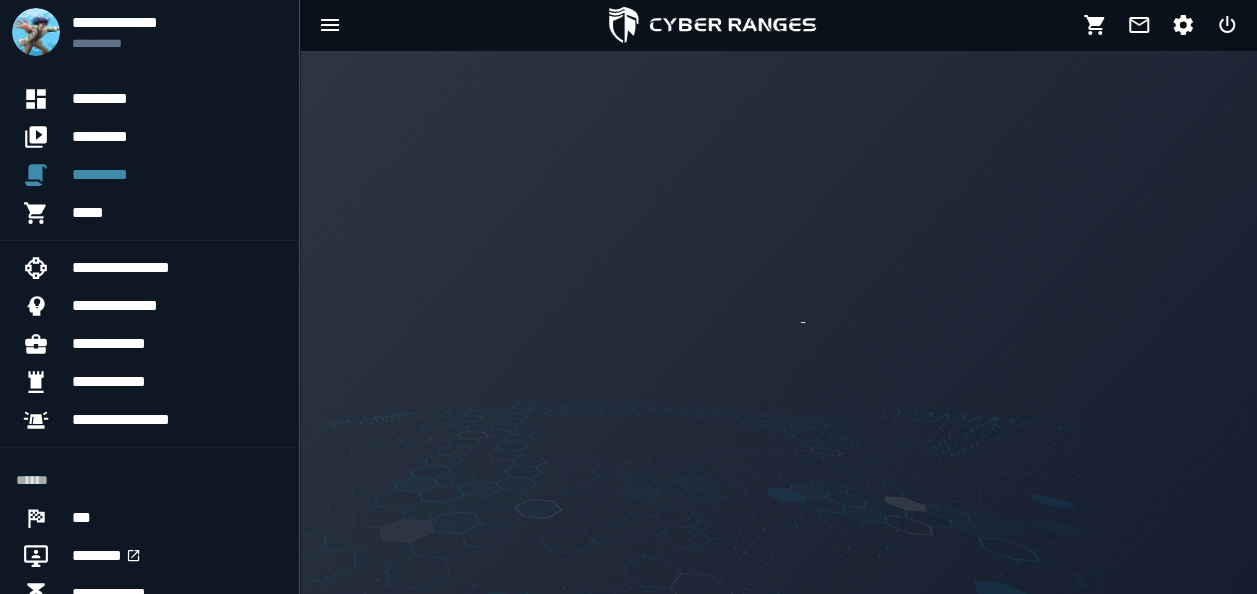 scroll, scrollTop: 0, scrollLeft: 0, axis: both 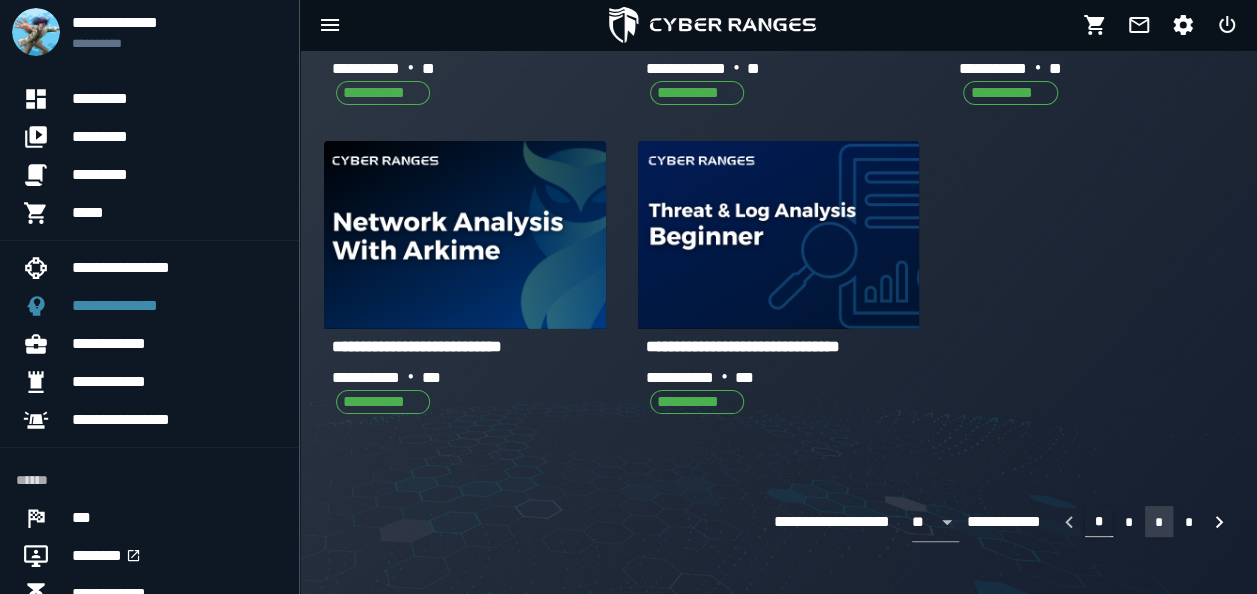 click on "*" at bounding box center (1159, 521) 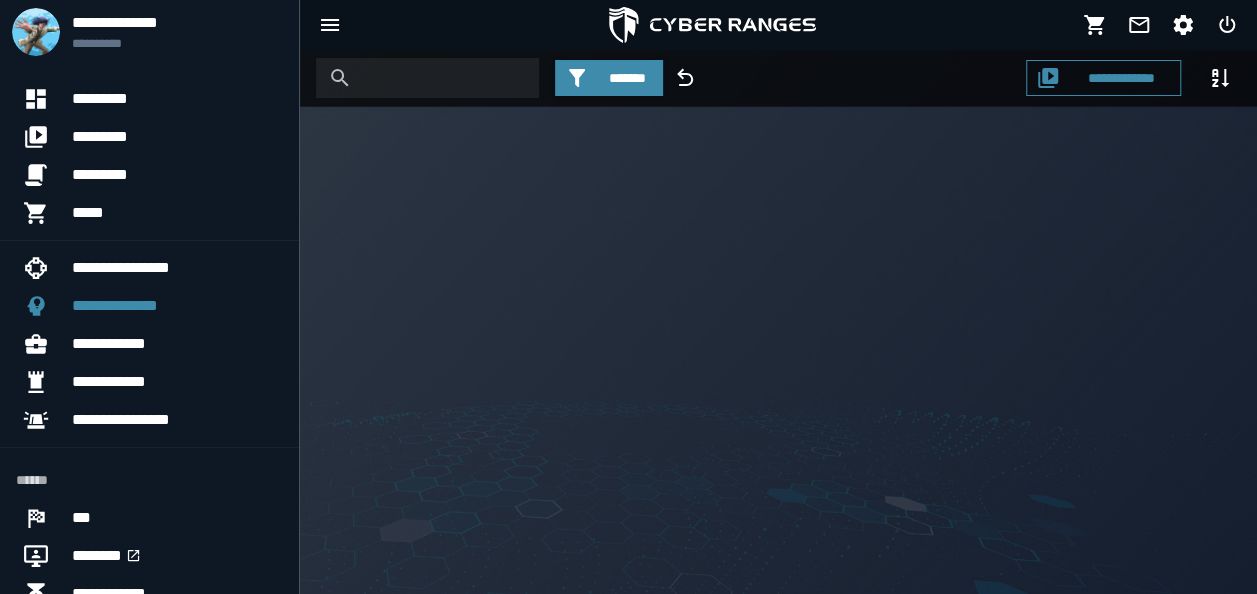scroll, scrollTop: 0, scrollLeft: 0, axis: both 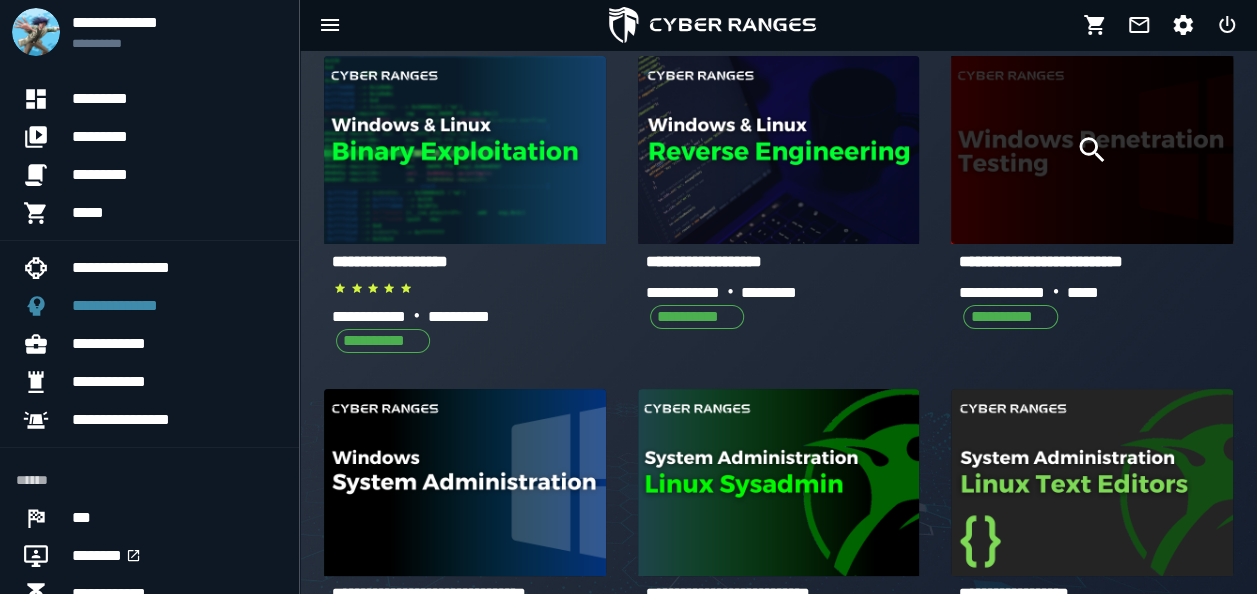 click 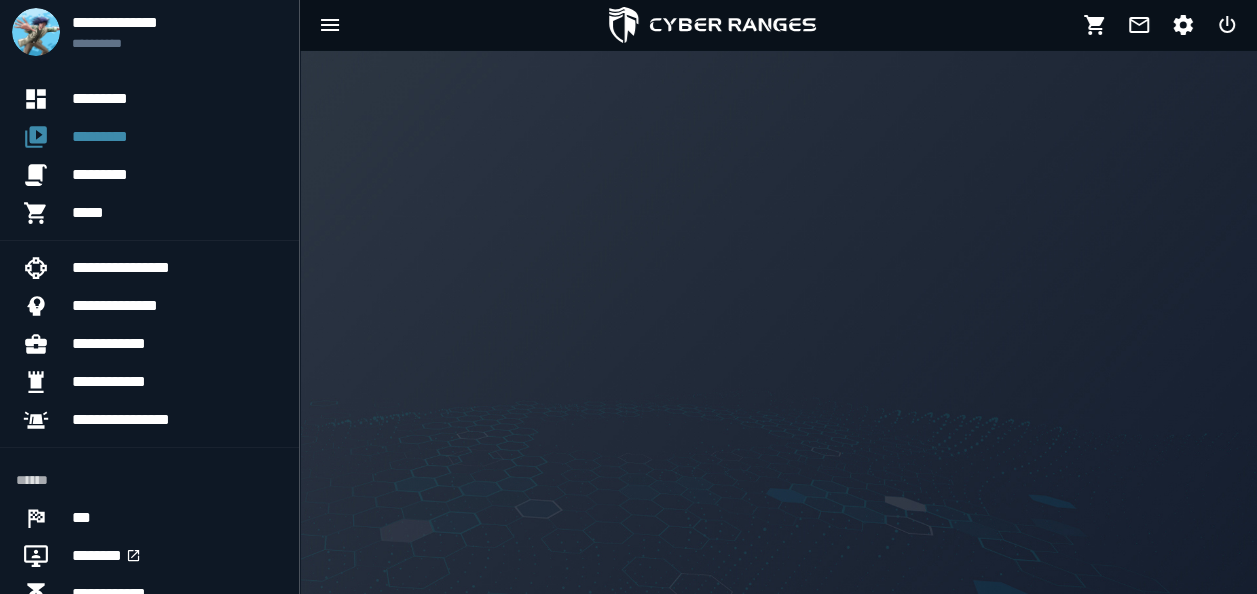 scroll, scrollTop: 0, scrollLeft: 0, axis: both 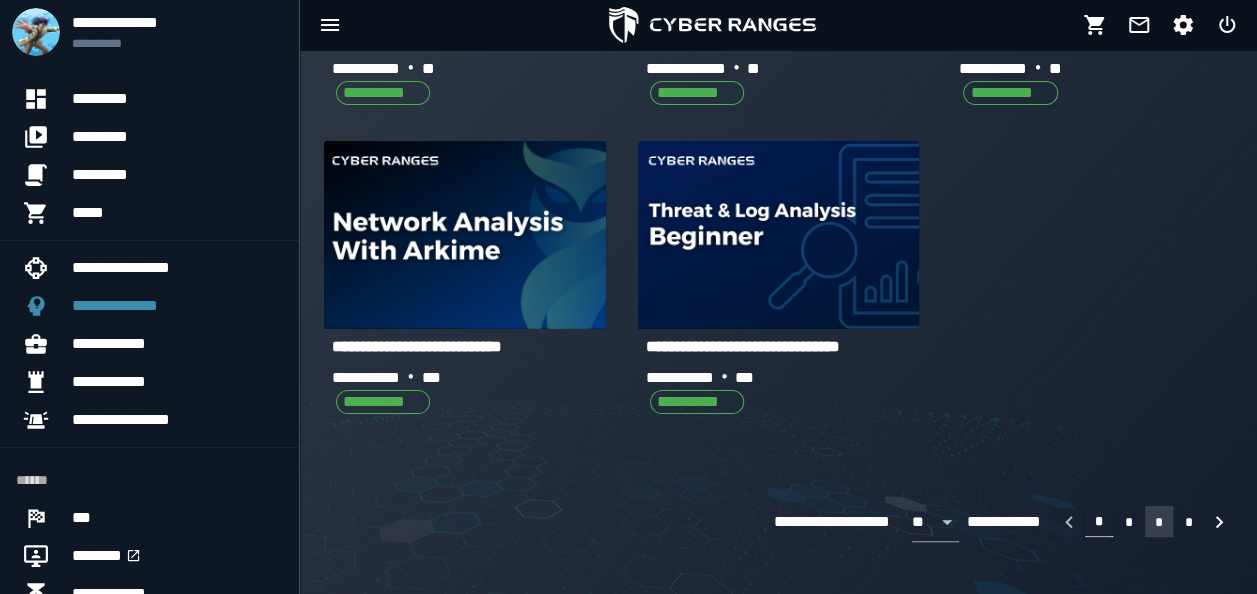 click on "*" at bounding box center [1159, 522] 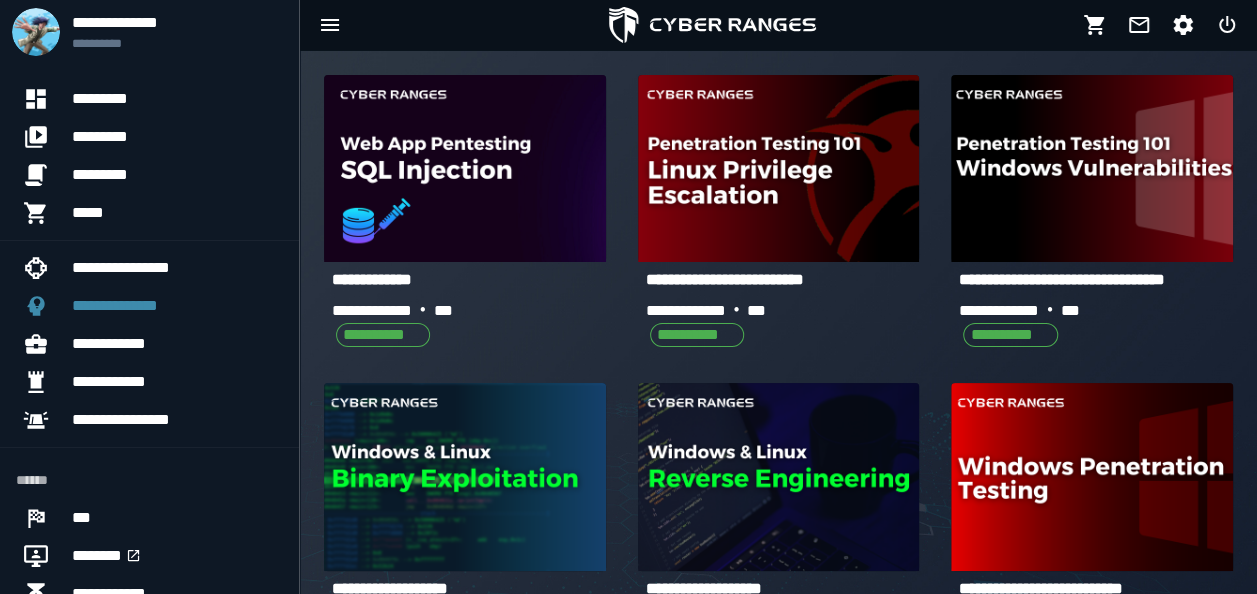 scroll, scrollTop: 637, scrollLeft: 0, axis: vertical 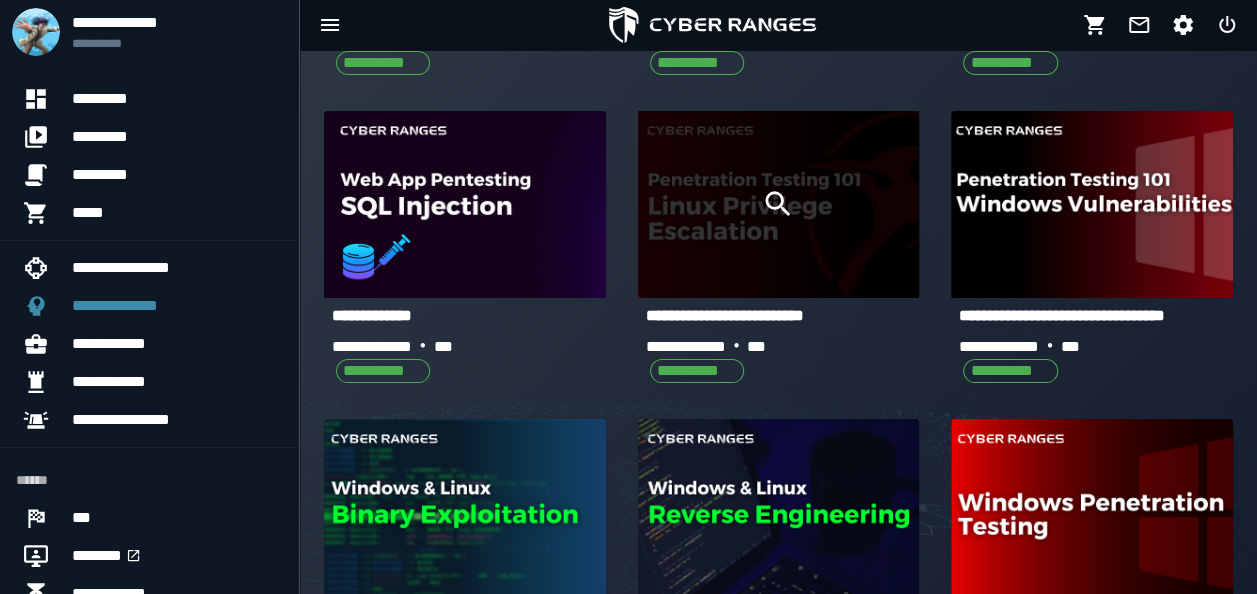 click 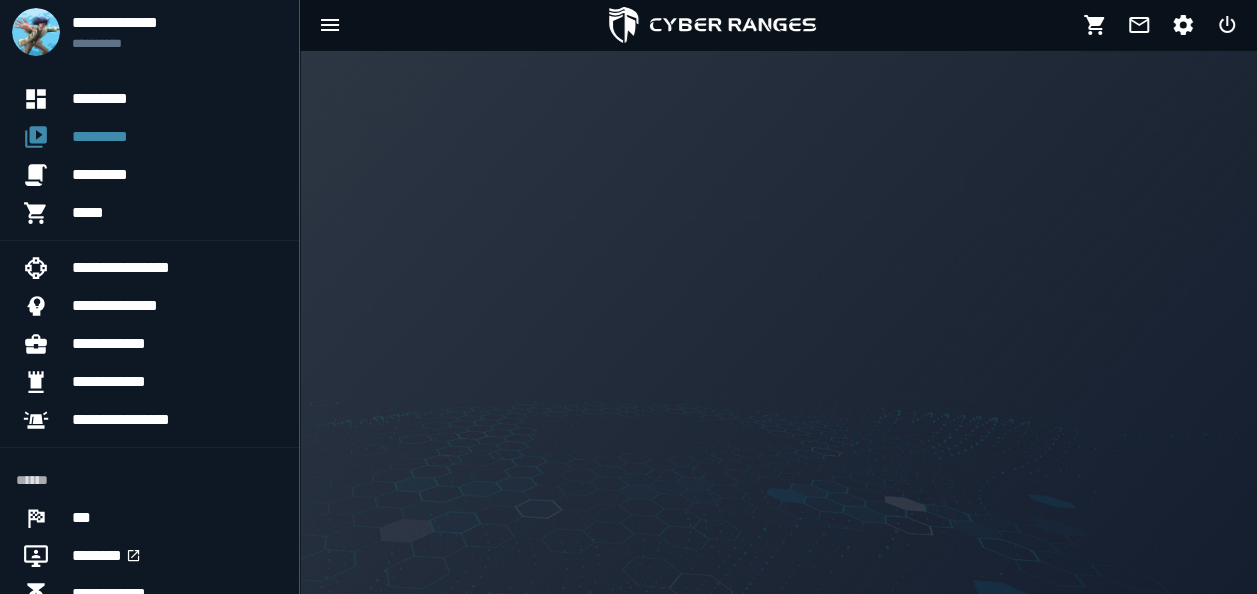 scroll, scrollTop: 0, scrollLeft: 0, axis: both 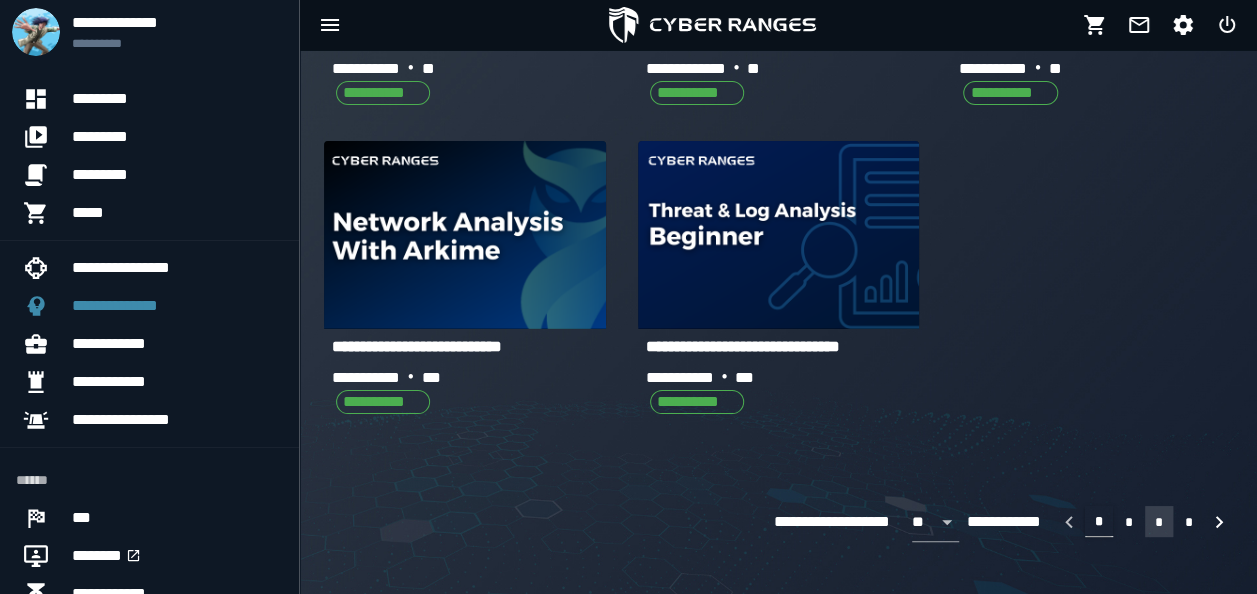 click on "*" at bounding box center [1159, 521] 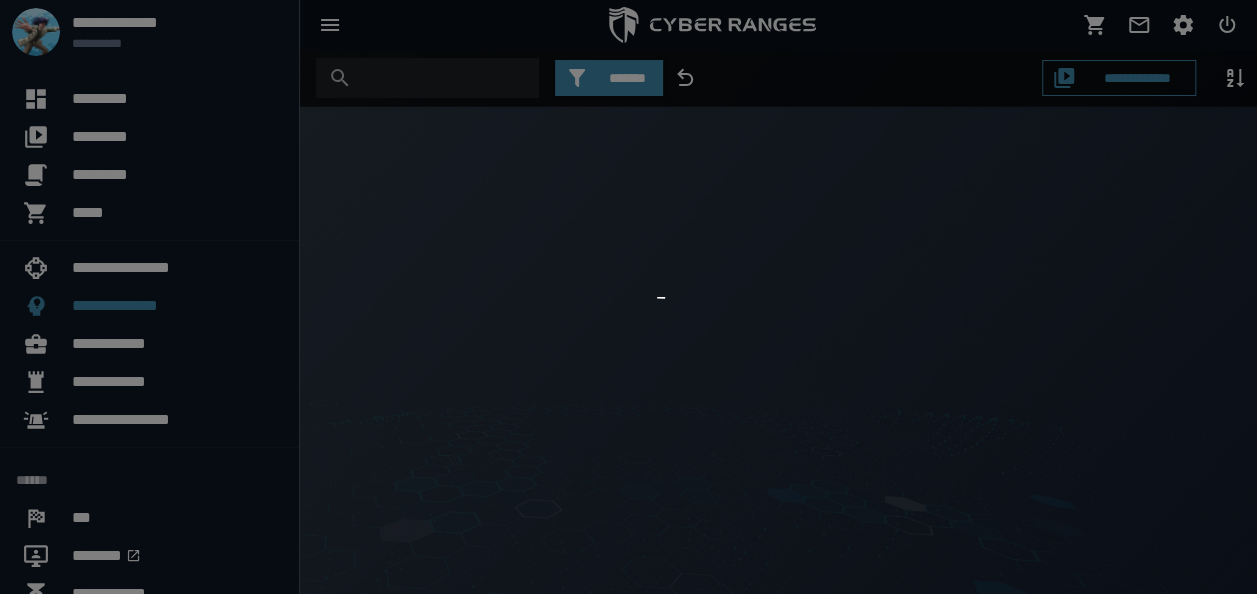 scroll, scrollTop: 0, scrollLeft: 0, axis: both 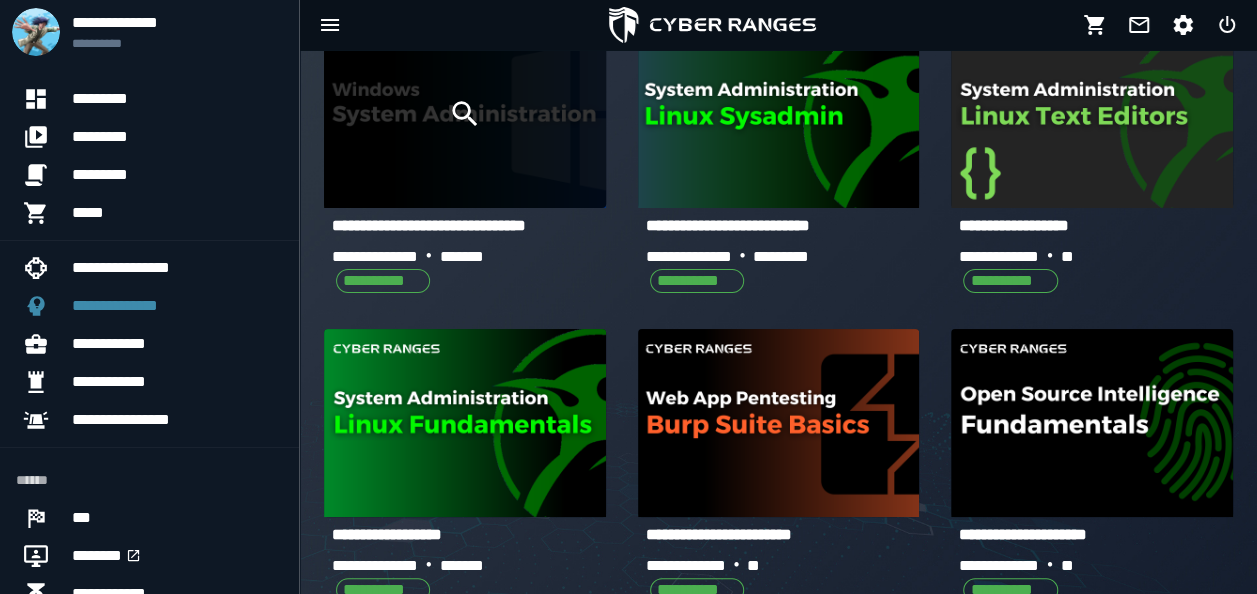 click 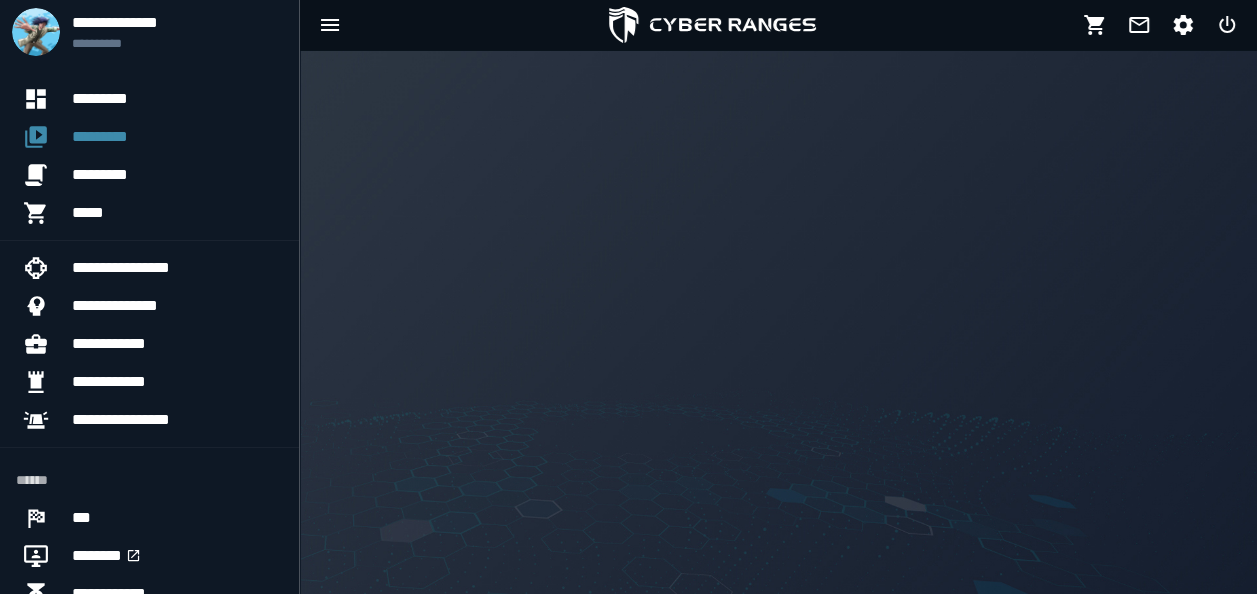 scroll, scrollTop: 0, scrollLeft: 0, axis: both 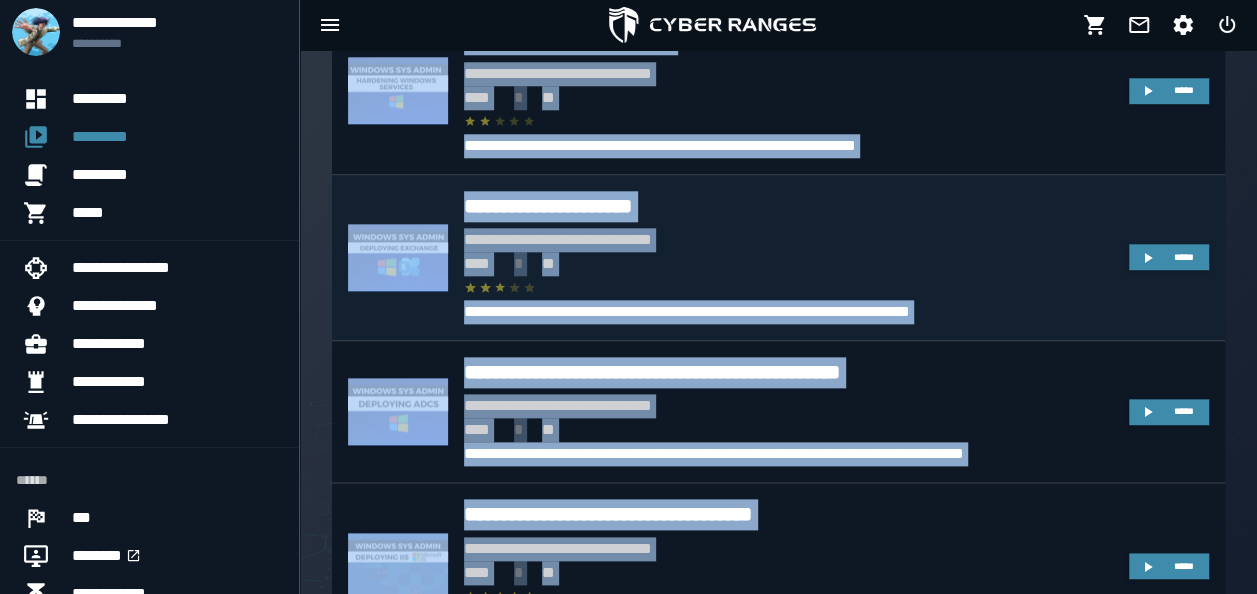 click on "**********" at bounding box center (788, 240) 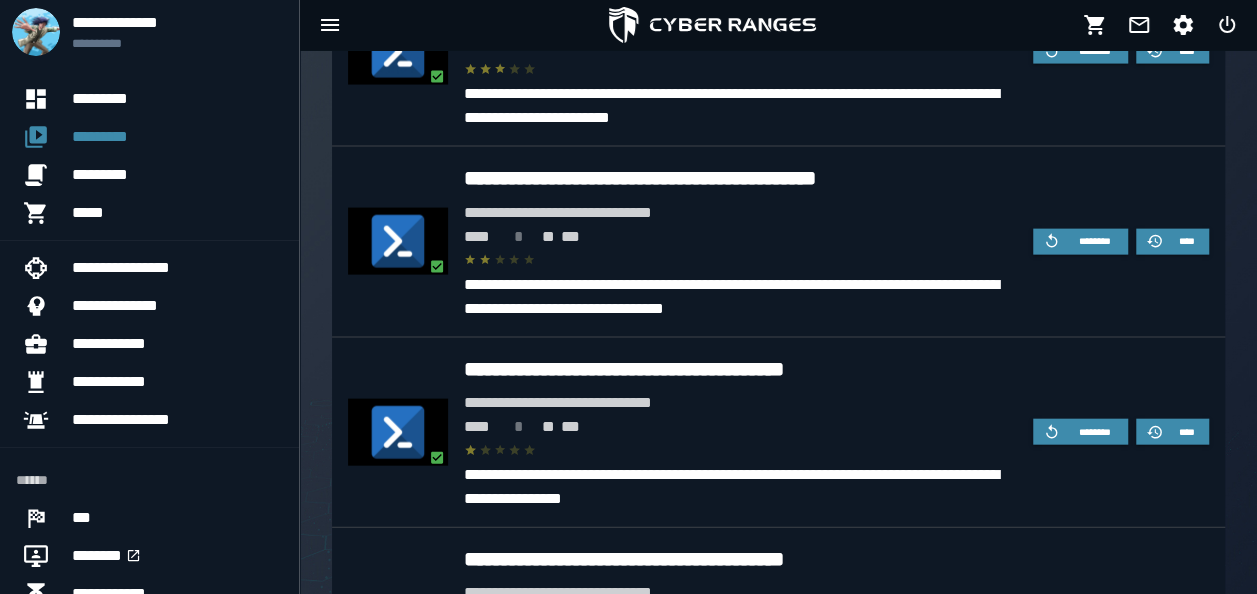 scroll, scrollTop: 1928, scrollLeft: 0, axis: vertical 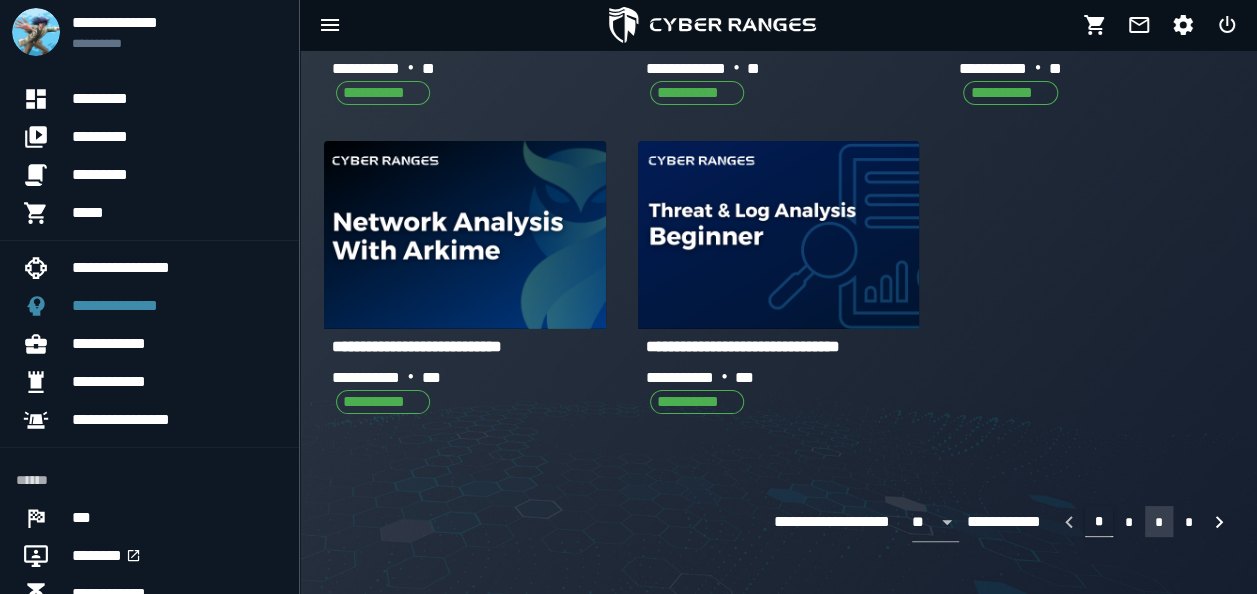 click on "*" at bounding box center [1159, 522] 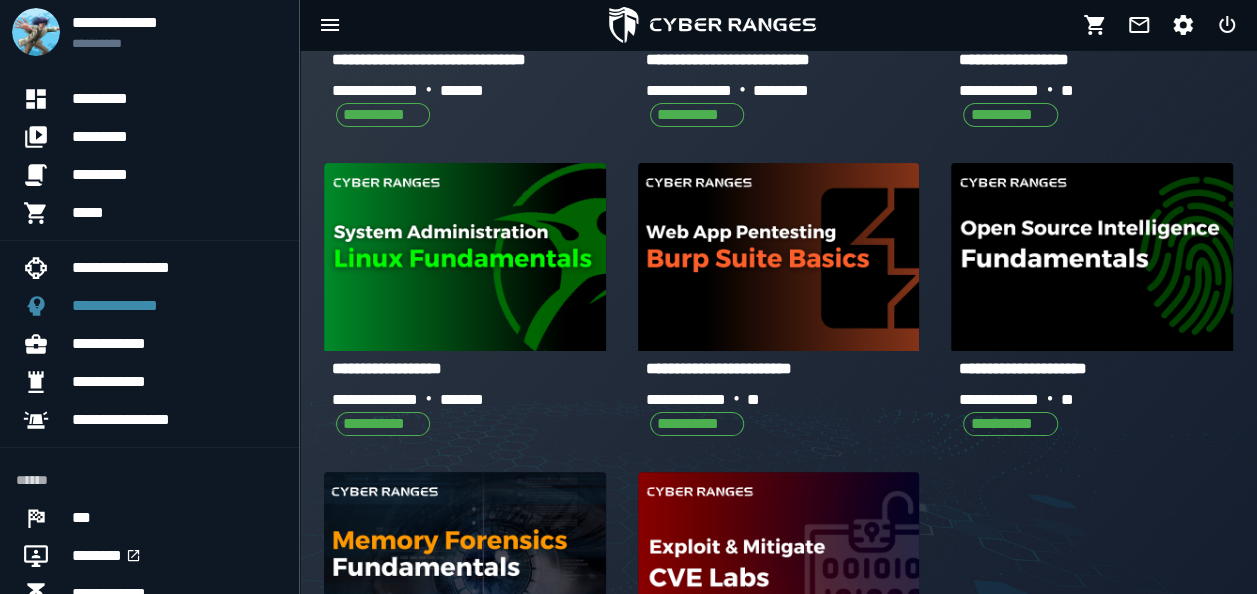 scroll, scrollTop: 1543, scrollLeft: 0, axis: vertical 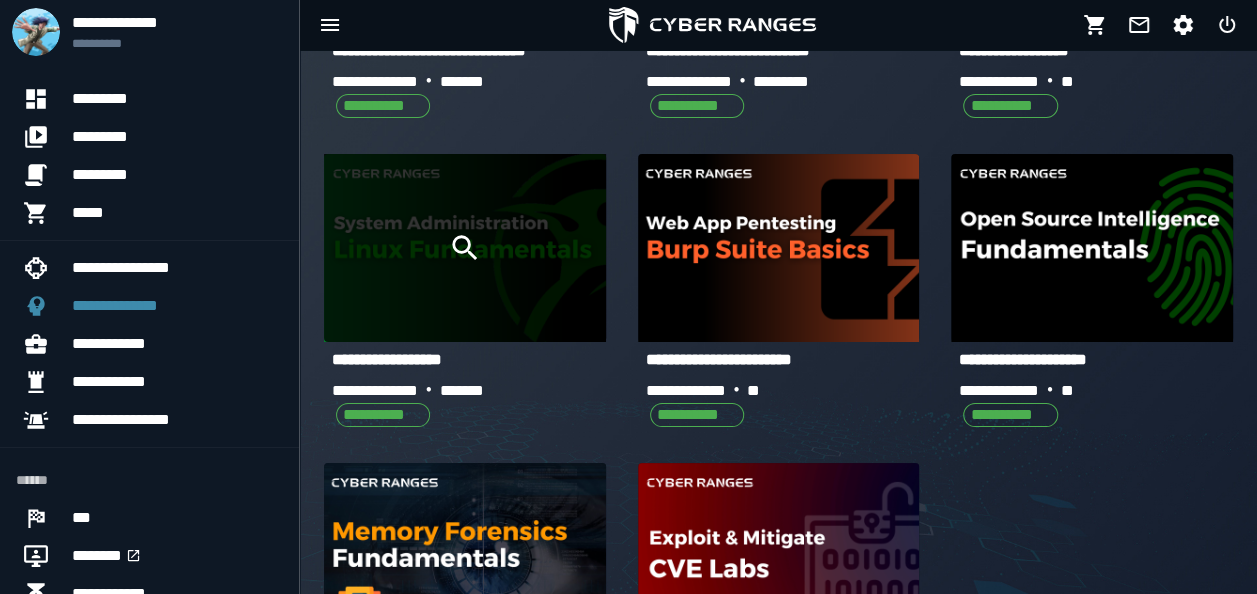 click 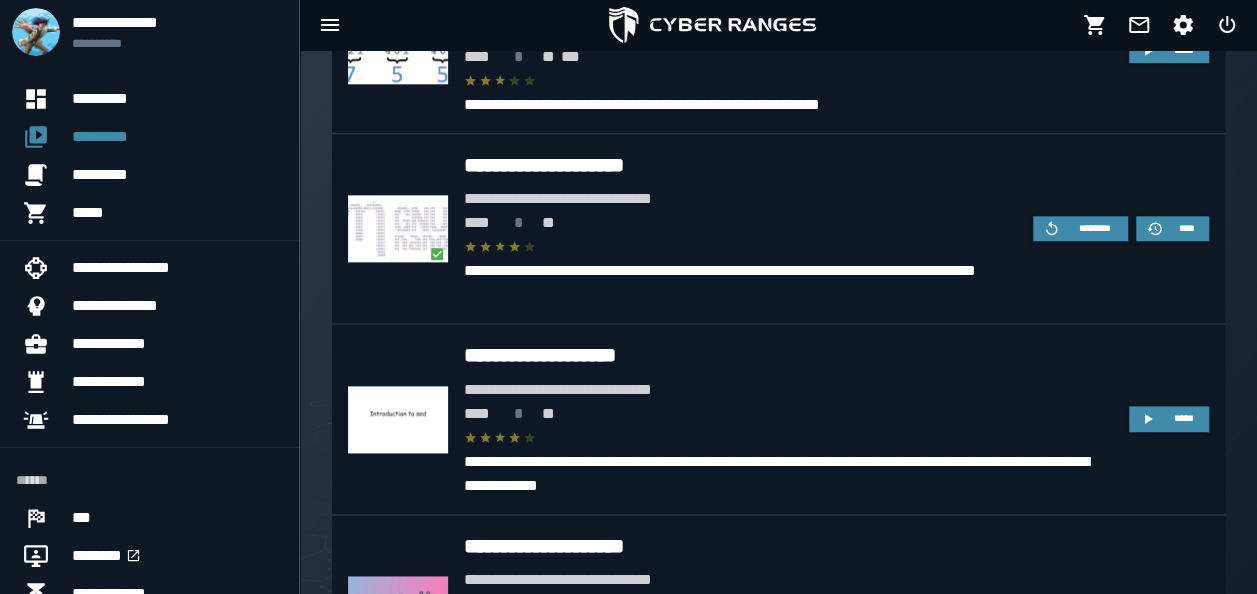 scroll, scrollTop: 1160, scrollLeft: 0, axis: vertical 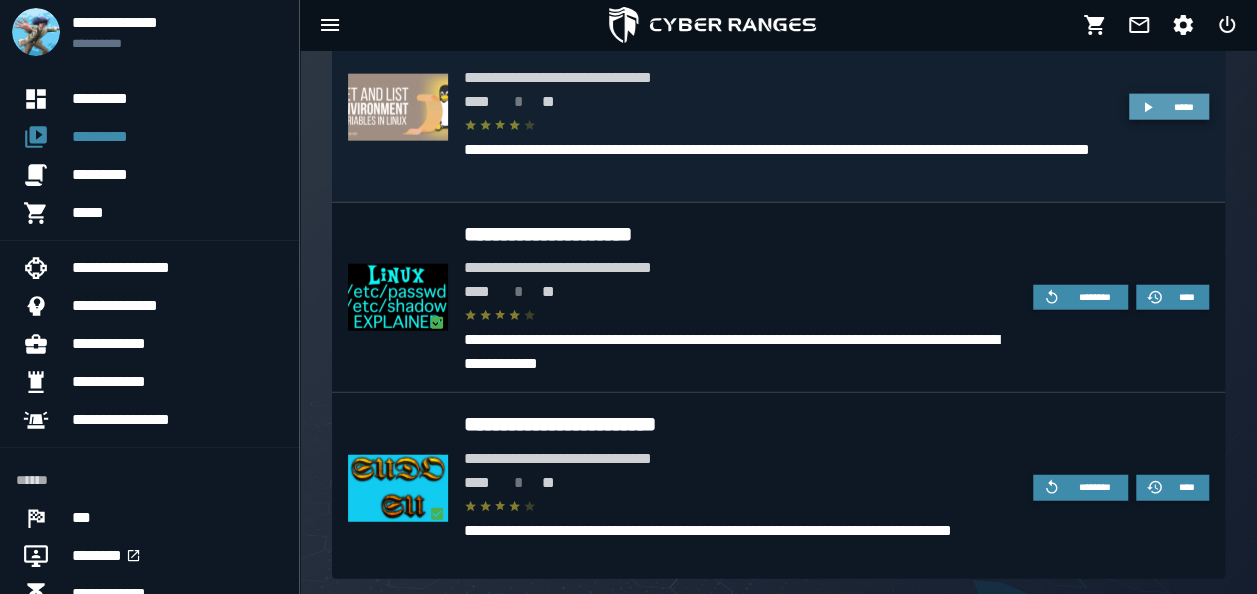 click 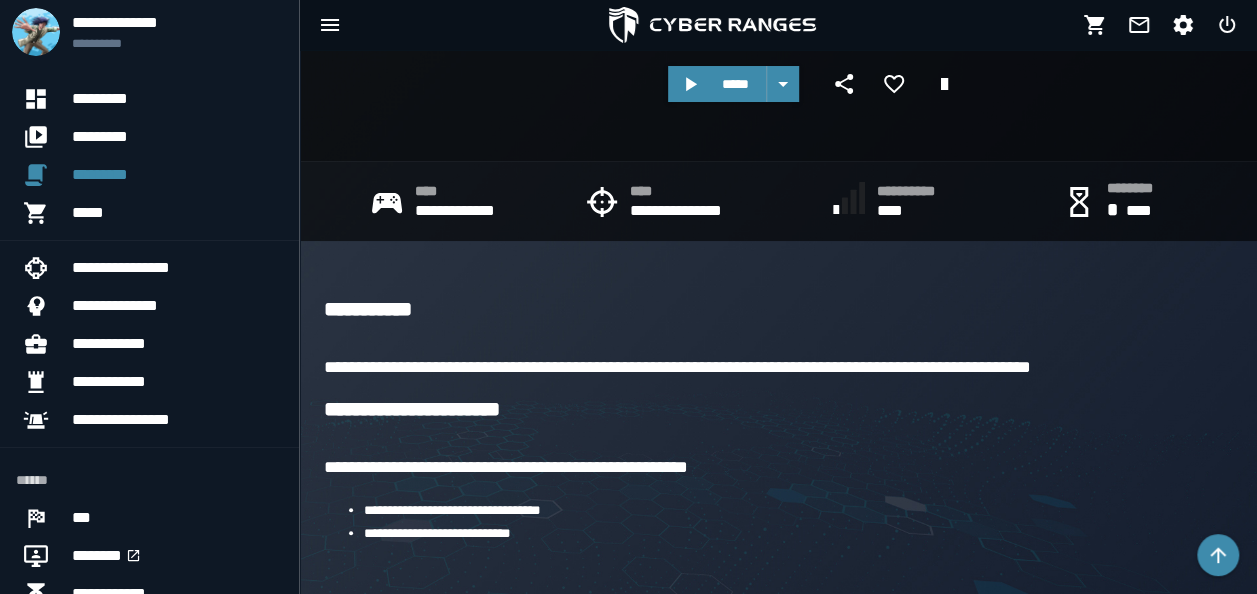 scroll, scrollTop: 295, scrollLeft: 0, axis: vertical 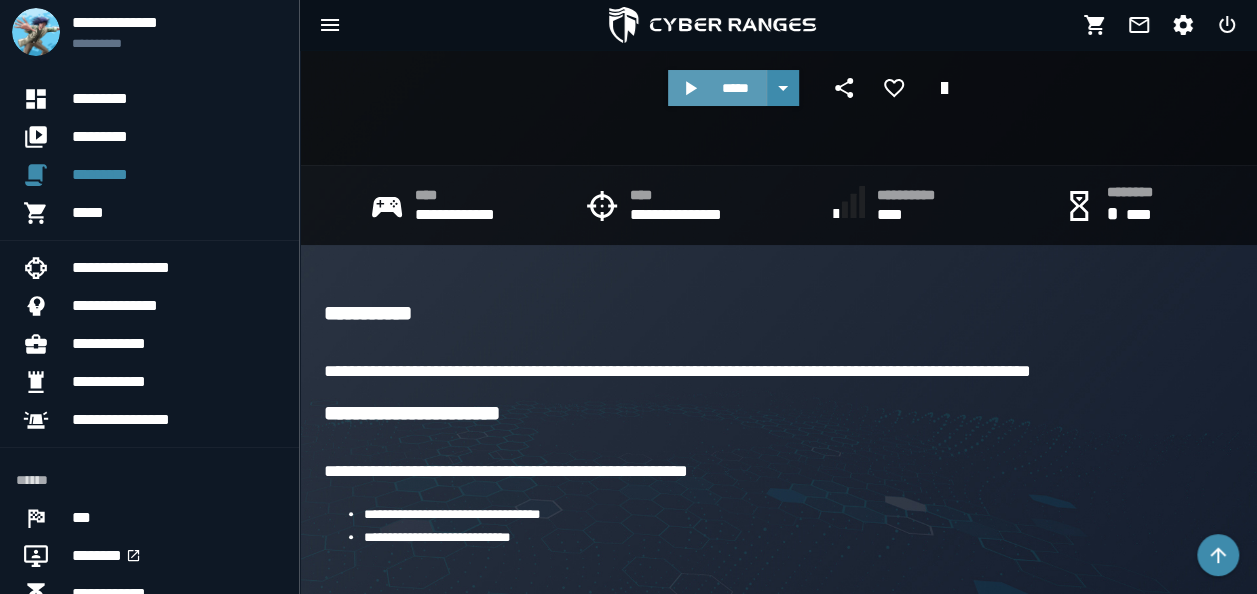 click on "*****" at bounding box center [735, 88] 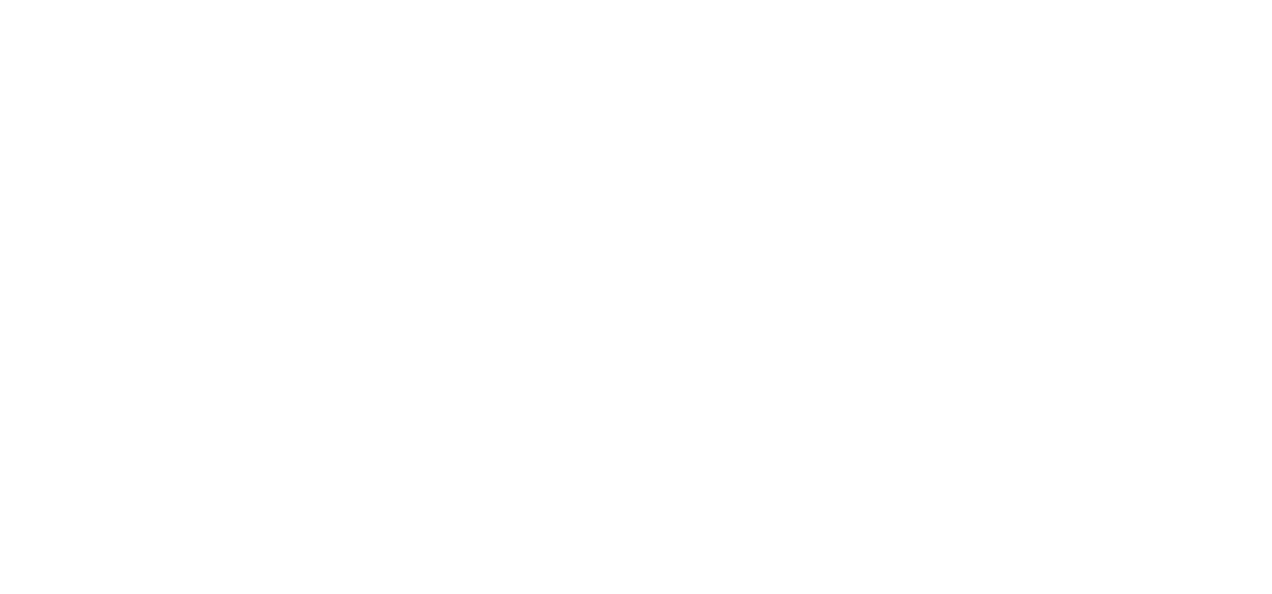 scroll, scrollTop: 0, scrollLeft: 0, axis: both 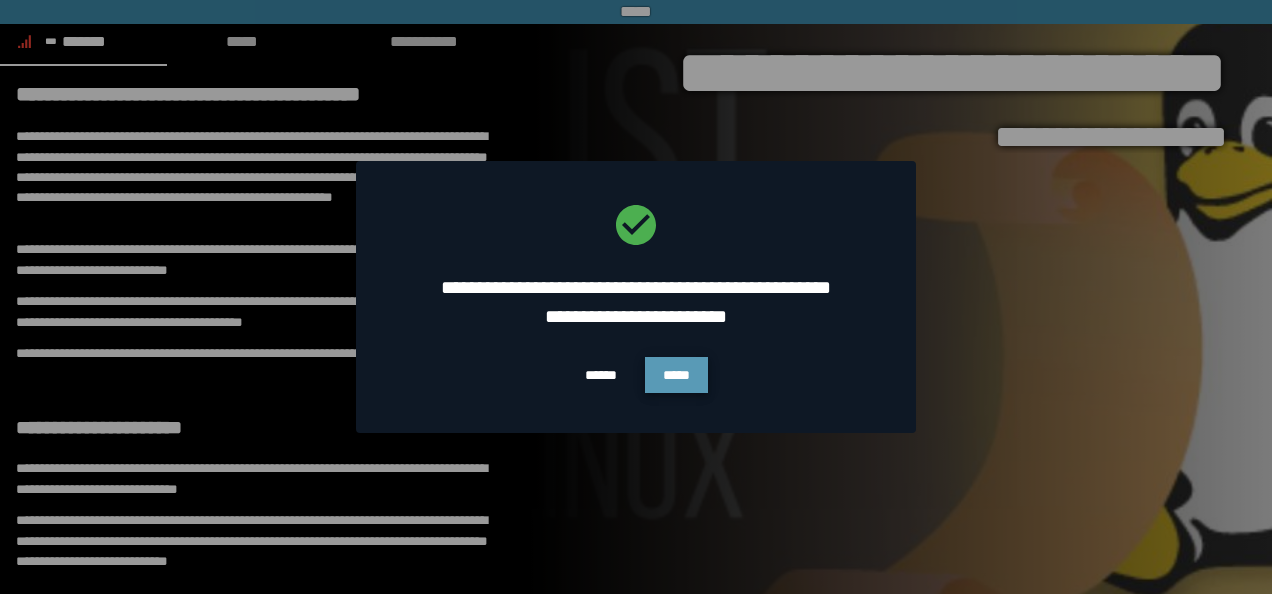 click on "*****" at bounding box center (676, 375) 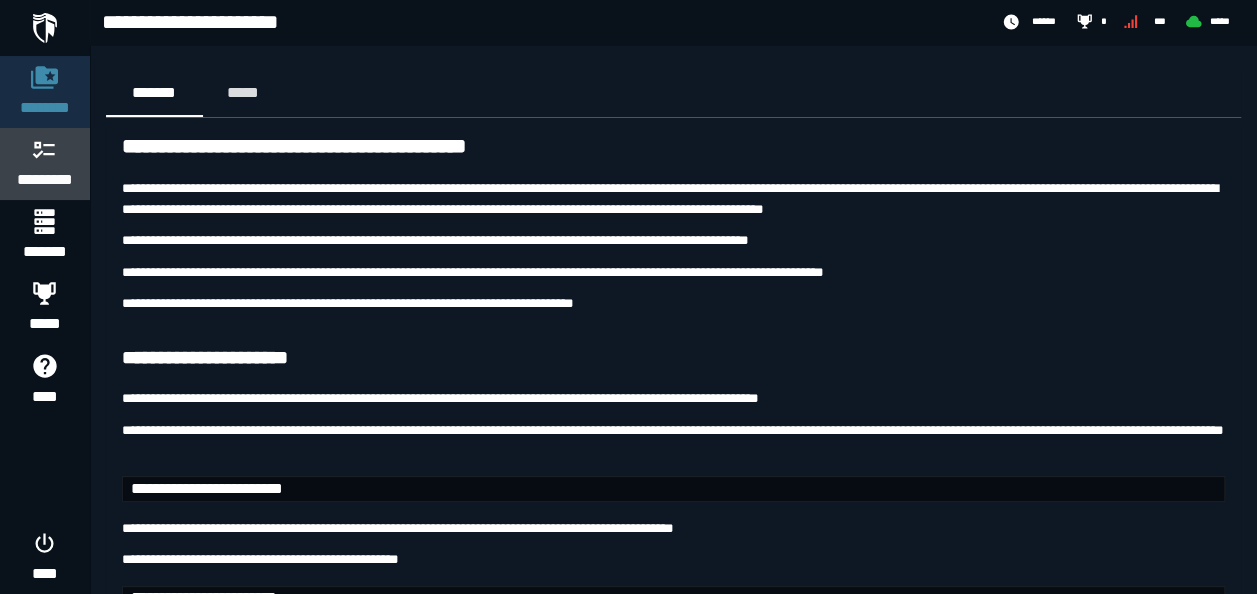 click at bounding box center (45, 149) 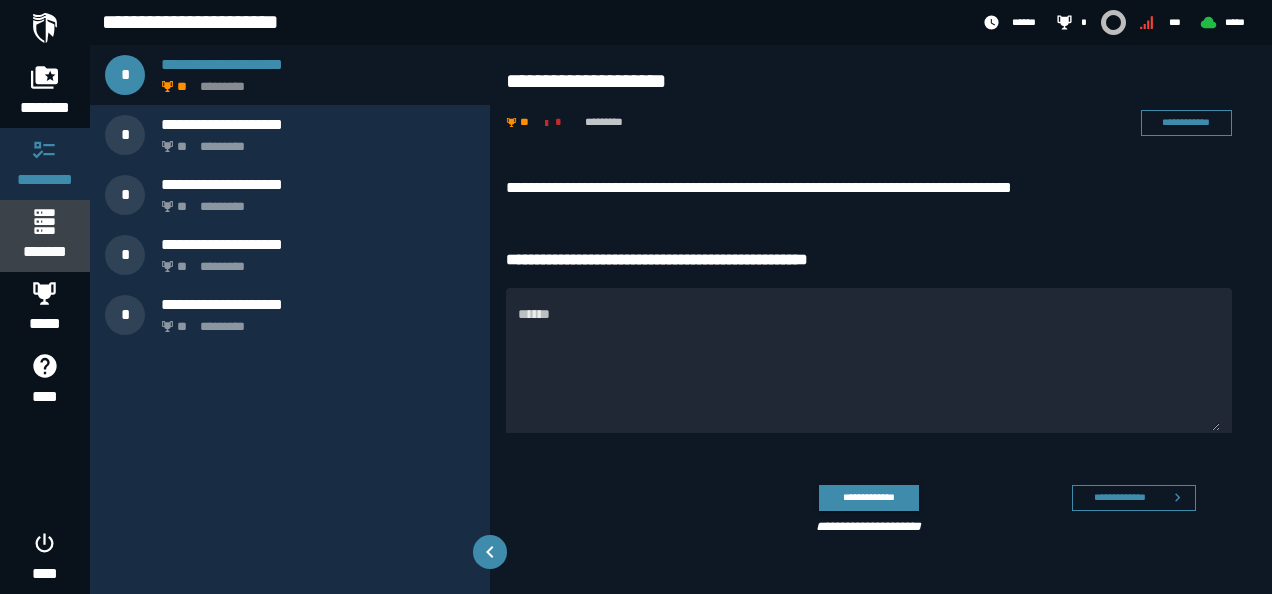 click 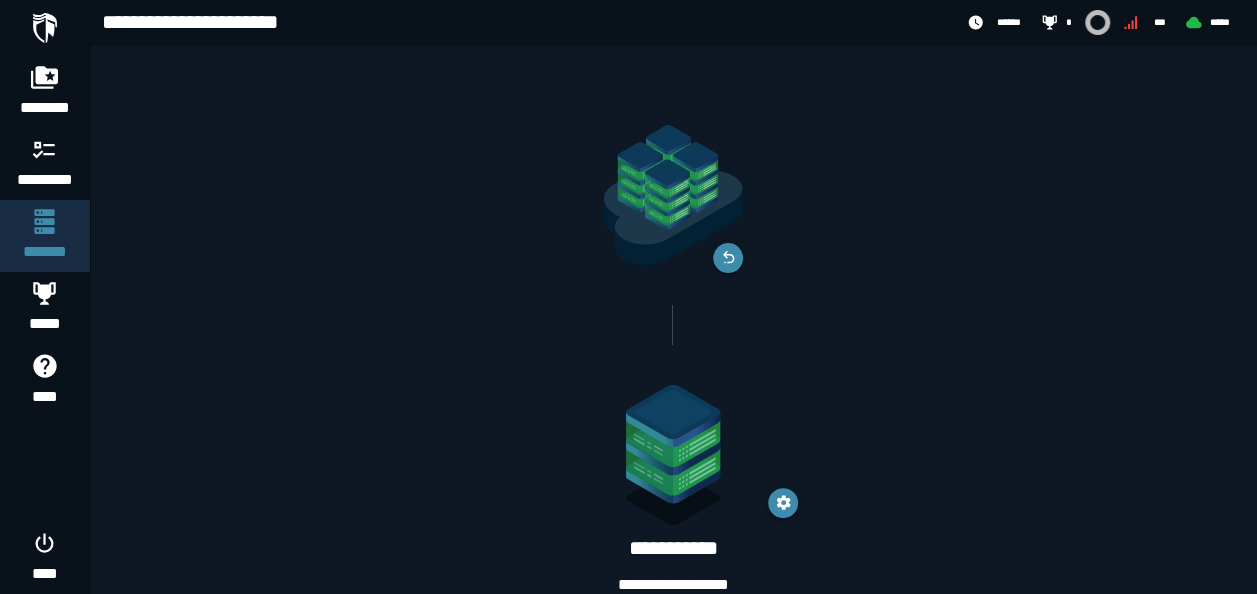 scroll, scrollTop: 96, scrollLeft: 0, axis: vertical 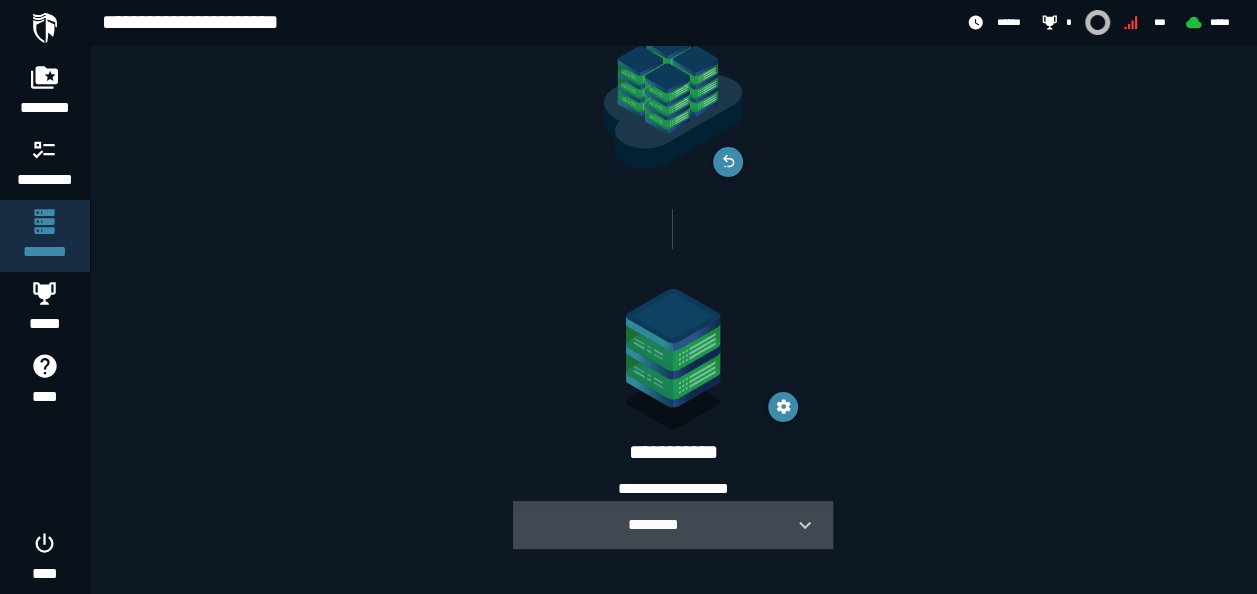 click 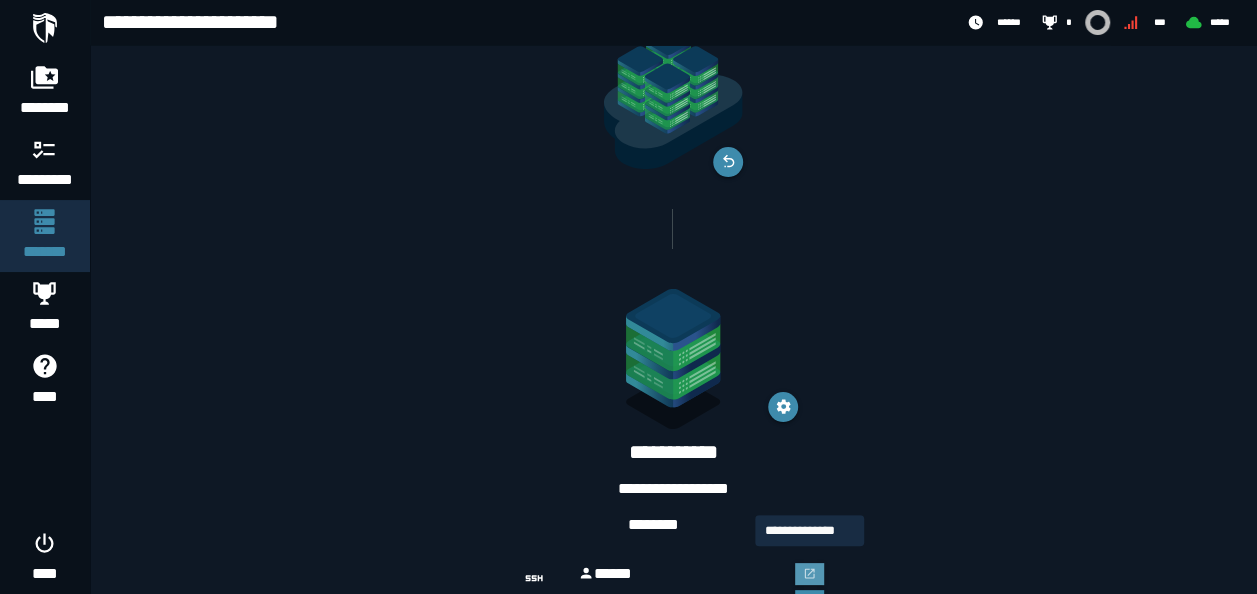 click 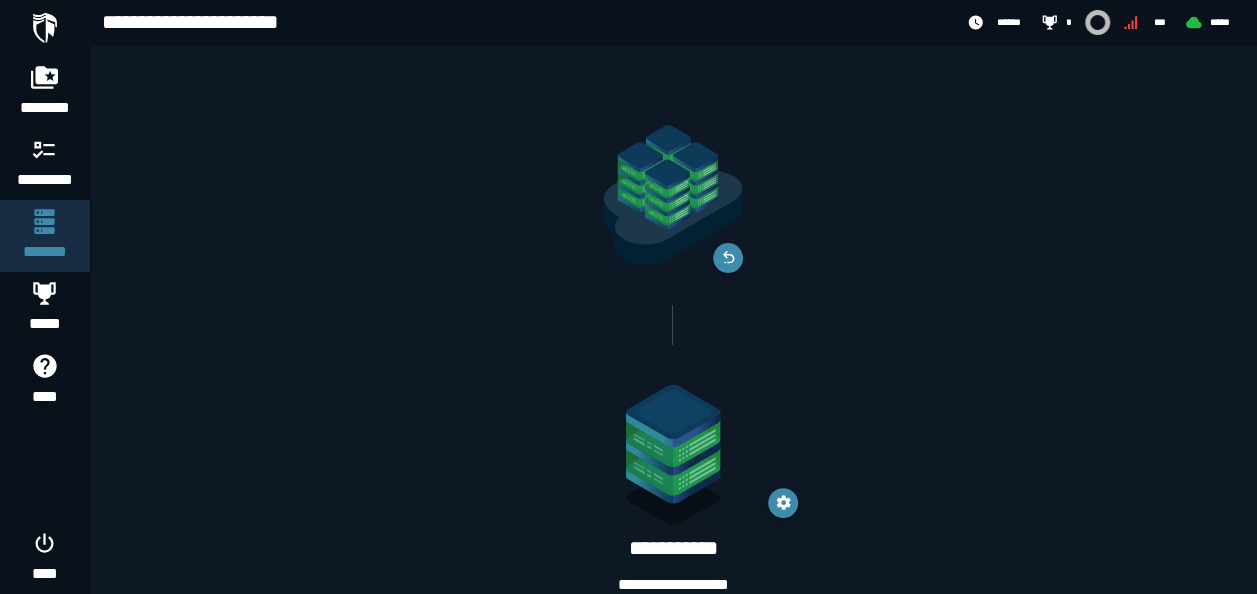 scroll, scrollTop: 96, scrollLeft: 0, axis: vertical 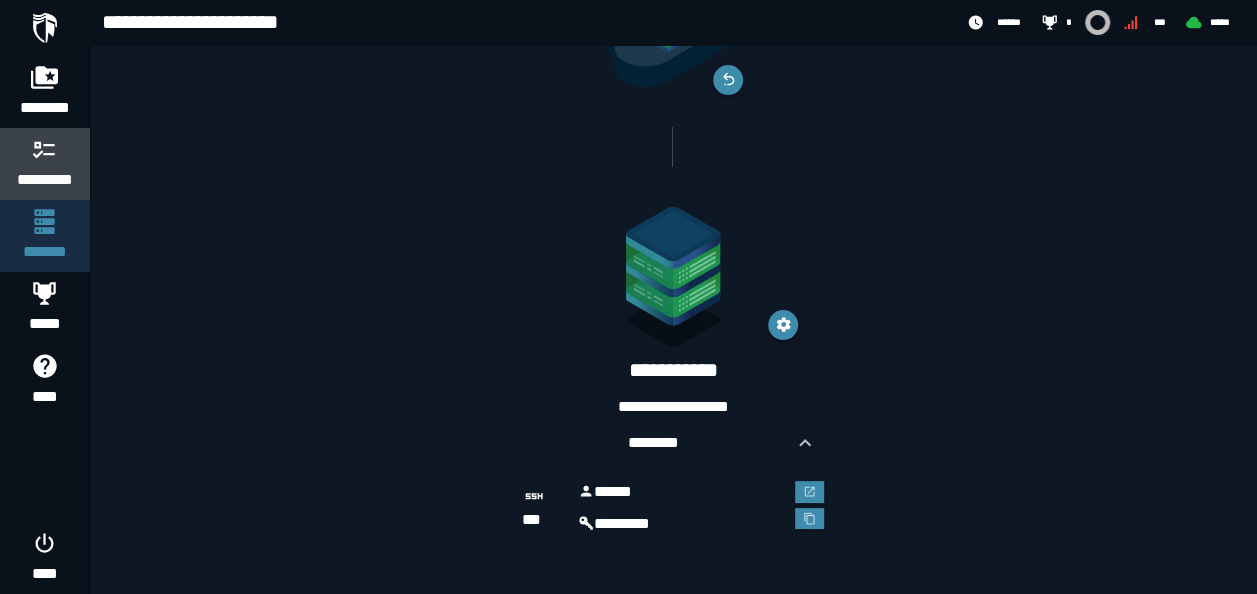 click on "*********" at bounding box center [45, 180] 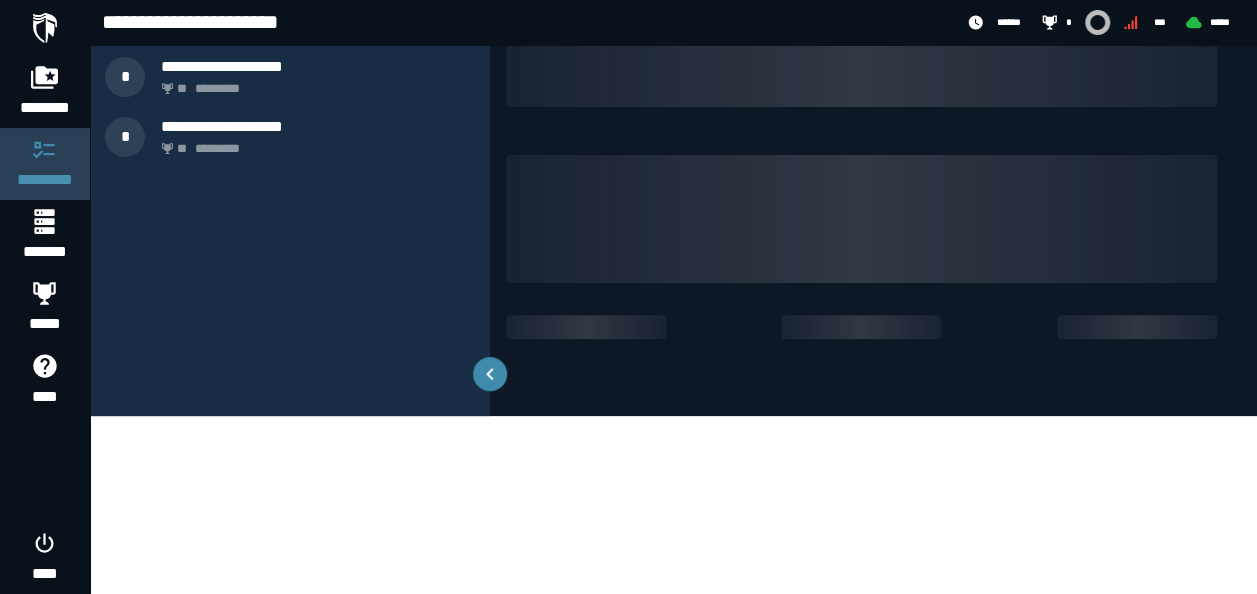 scroll, scrollTop: 0, scrollLeft: 0, axis: both 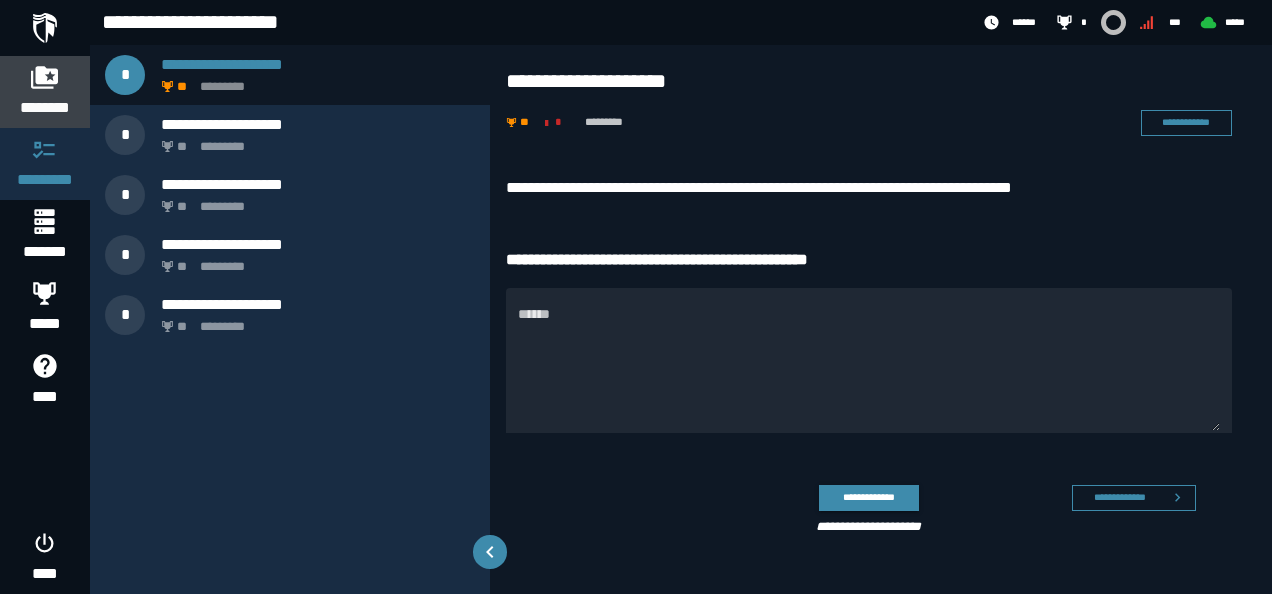 click 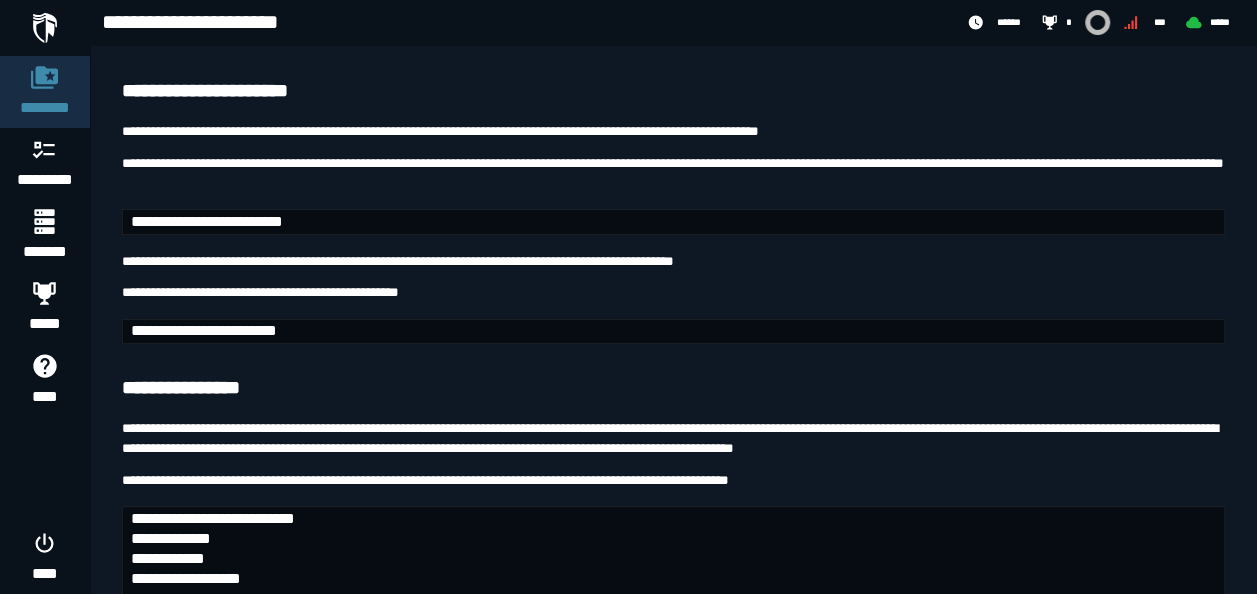 scroll, scrollTop: 280, scrollLeft: 0, axis: vertical 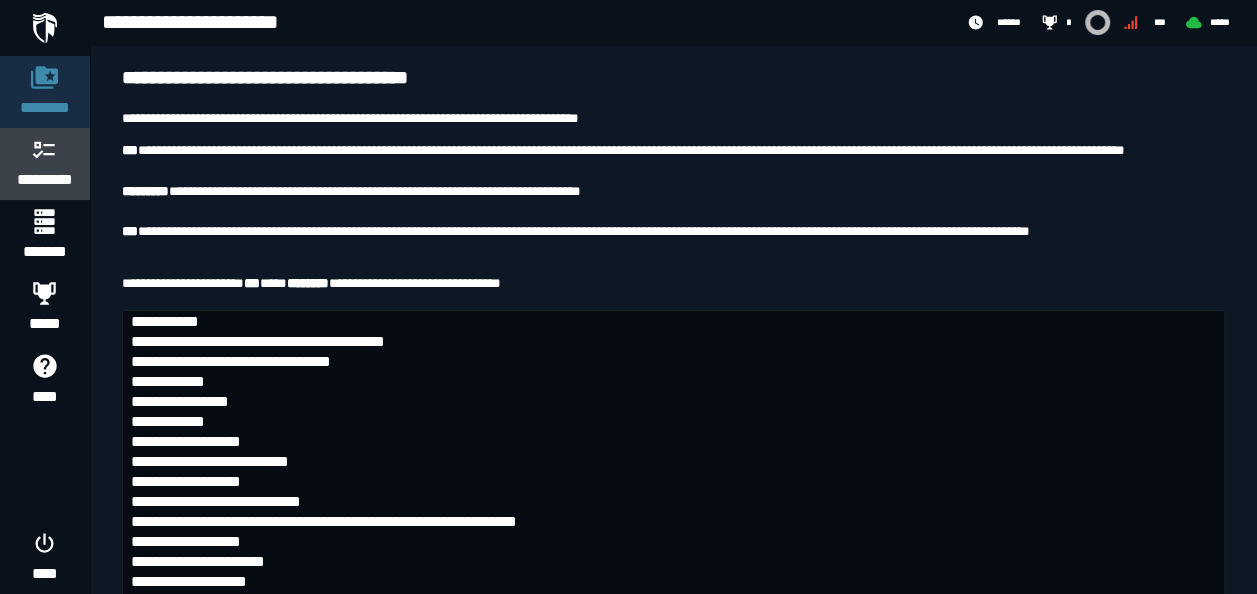 click 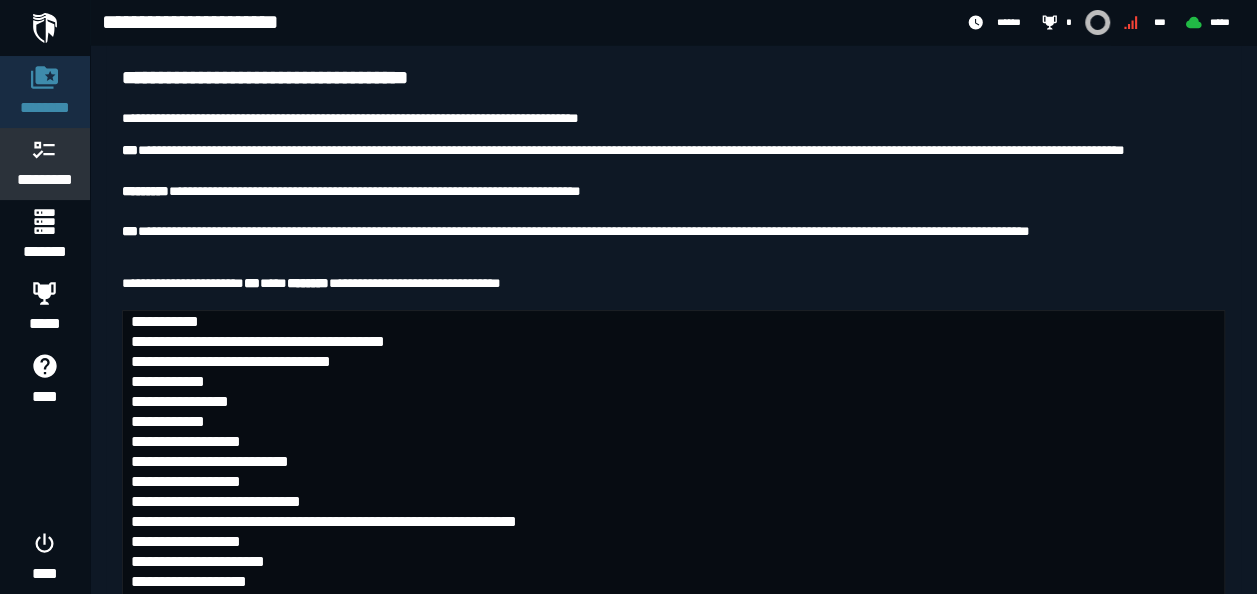 scroll, scrollTop: 0, scrollLeft: 0, axis: both 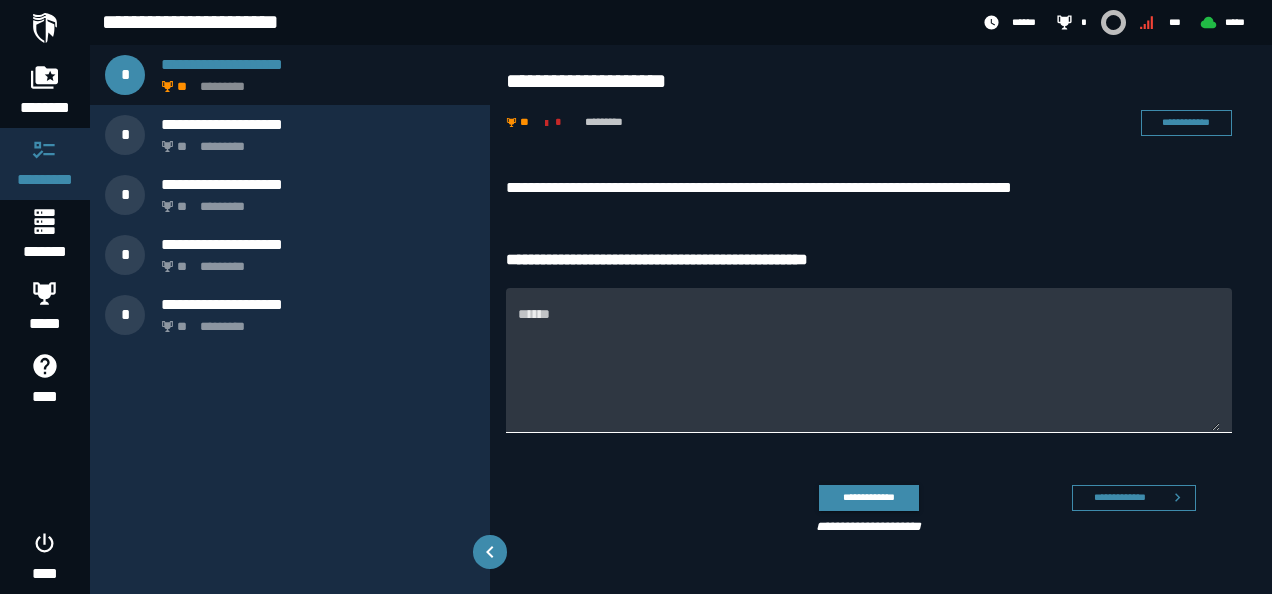 click on "******" at bounding box center [869, 372] 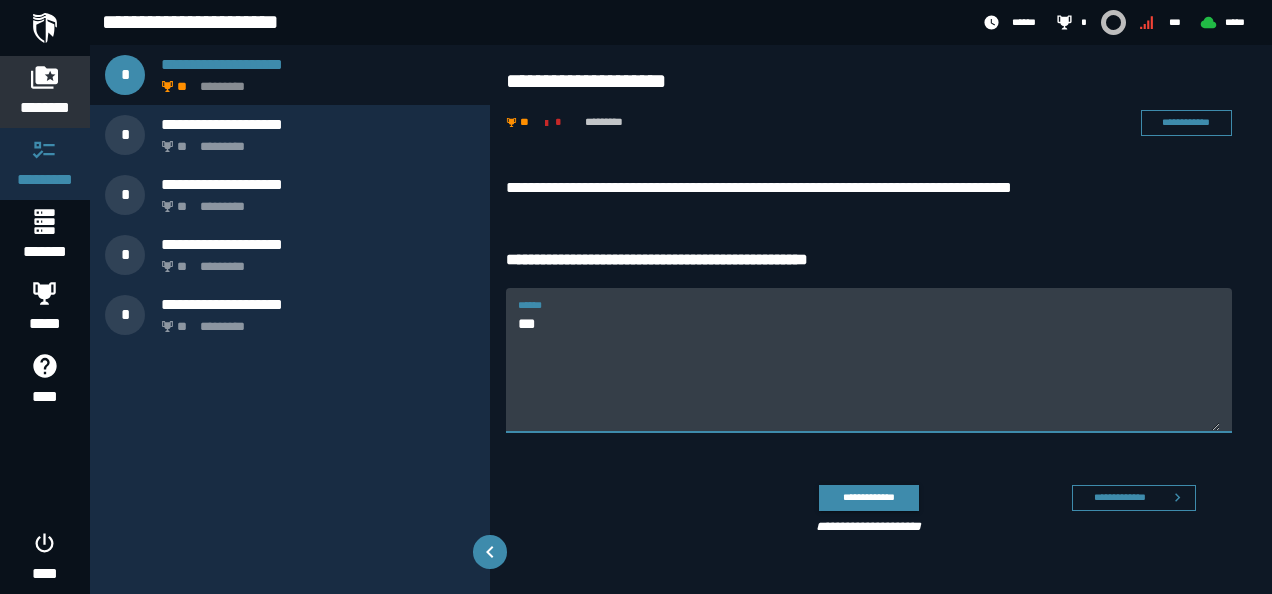 type on "***" 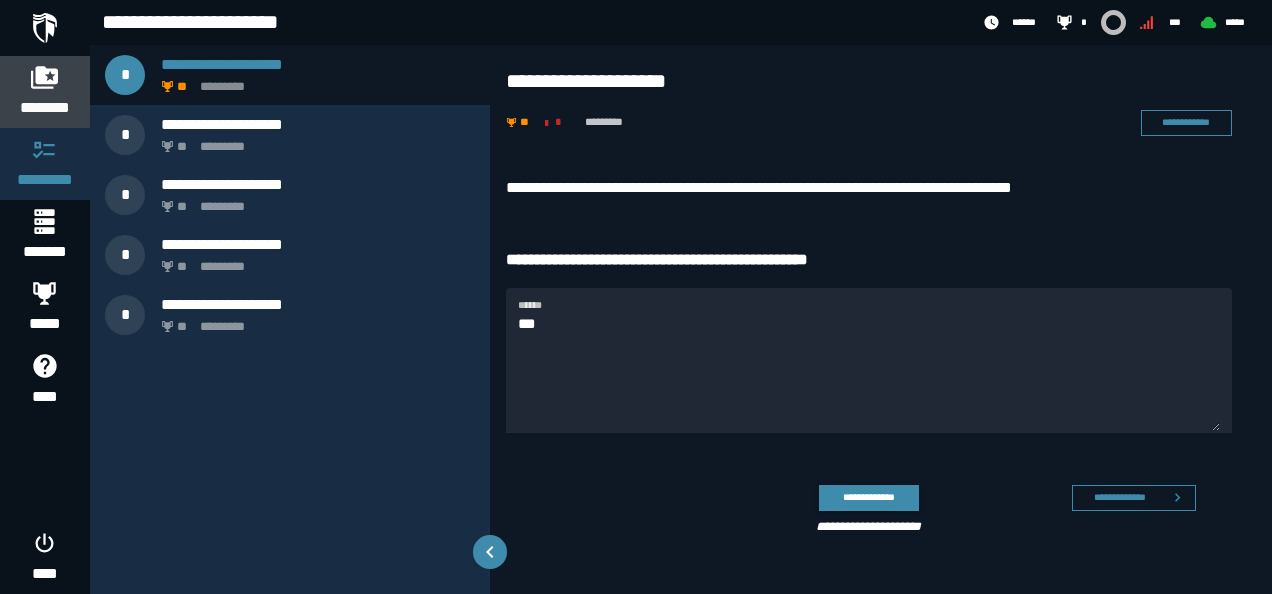 click 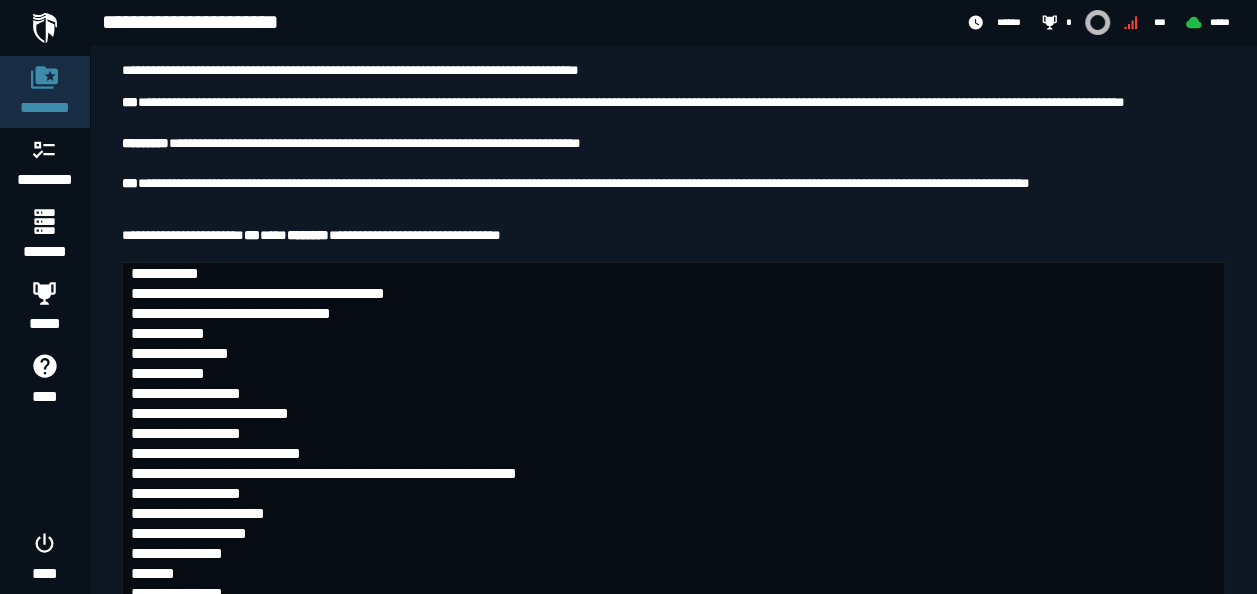 scroll, scrollTop: 1094, scrollLeft: 0, axis: vertical 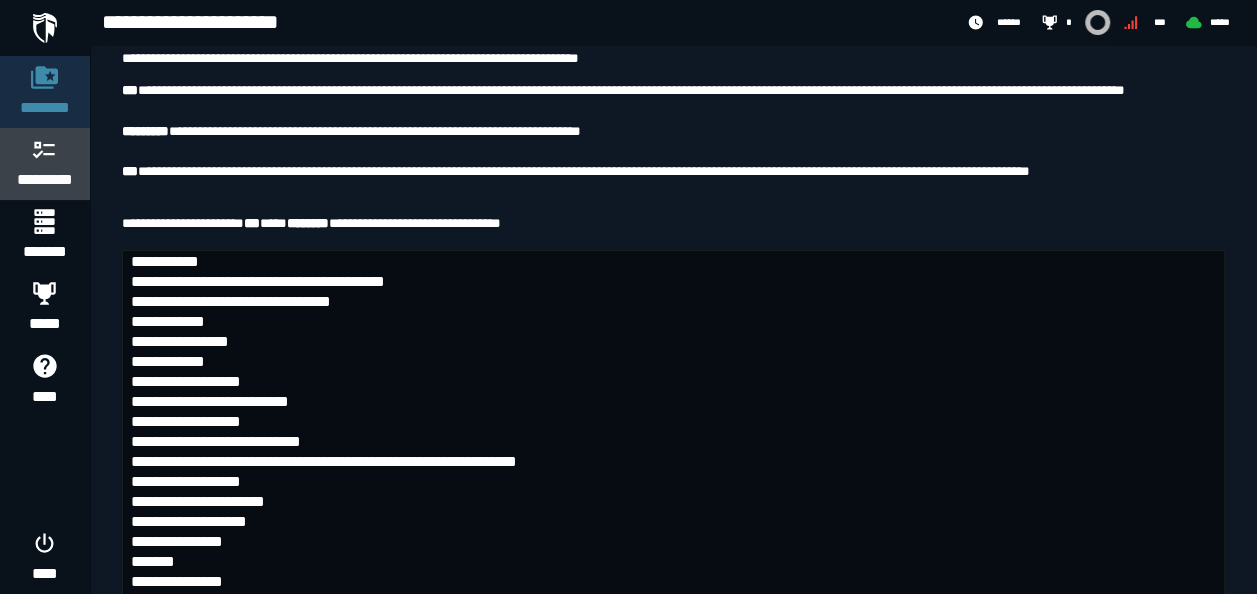 click on "*********" at bounding box center (45, 164) 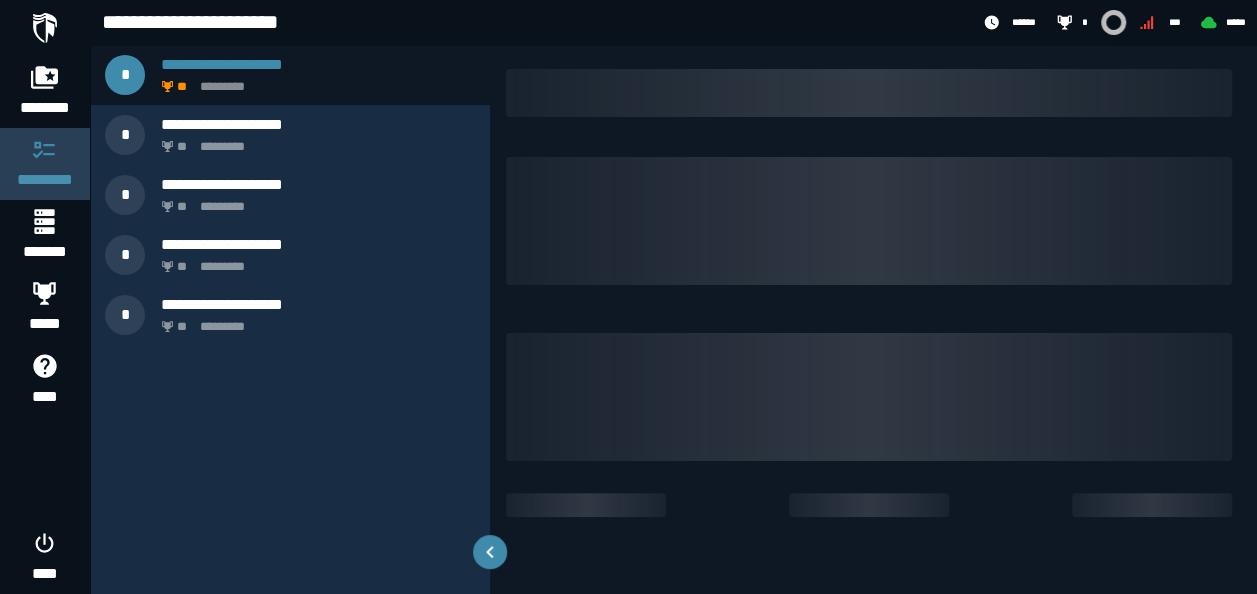scroll, scrollTop: 0, scrollLeft: 0, axis: both 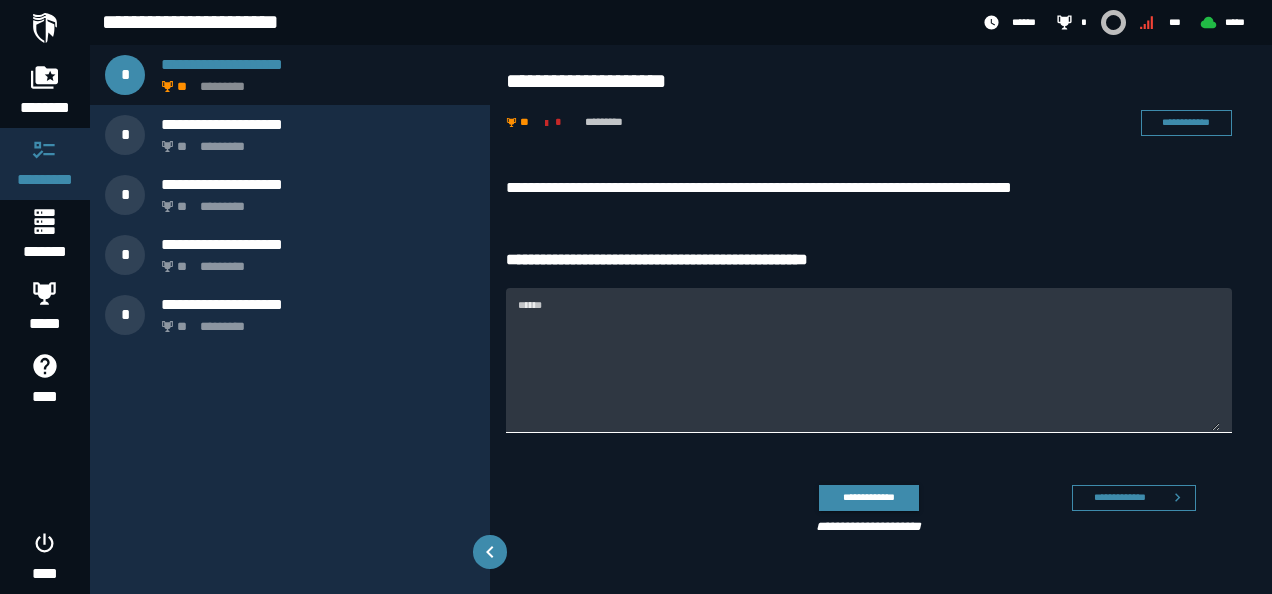 click on "******" at bounding box center (869, 372) 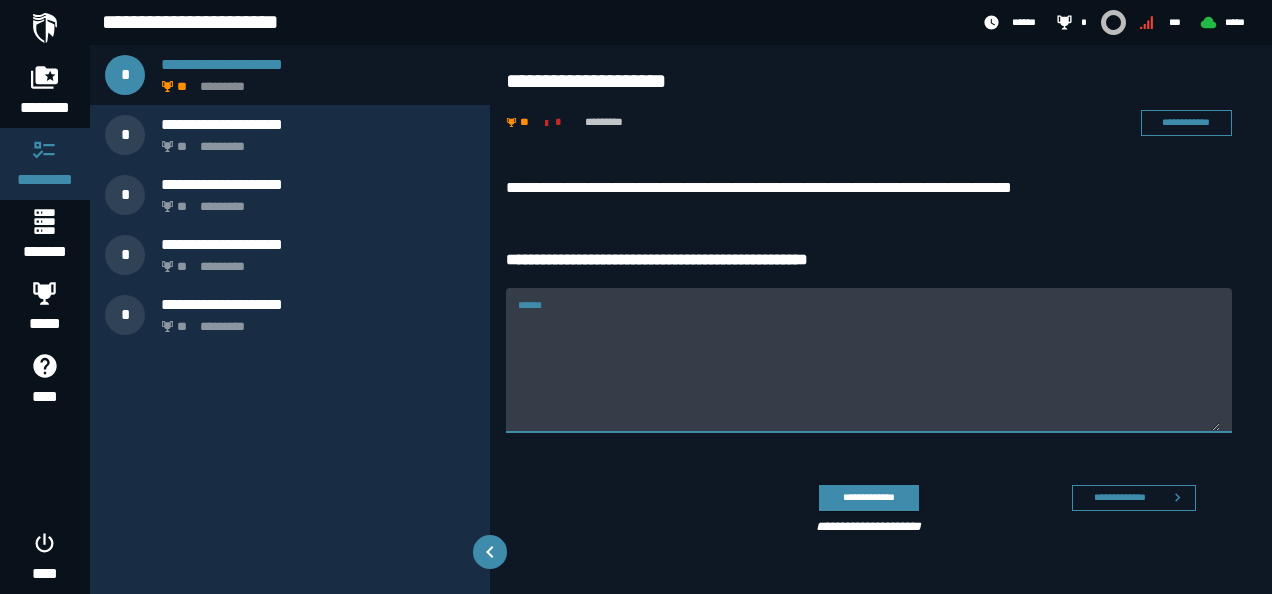 click on "******" at bounding box center [869, 372] 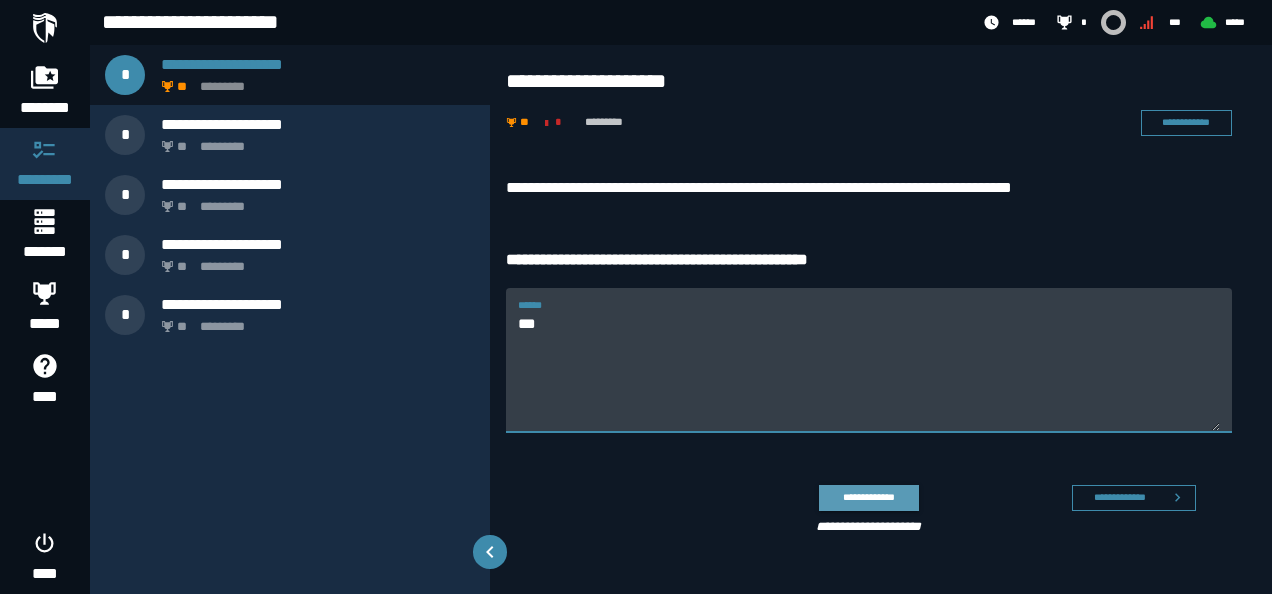 type on "***" 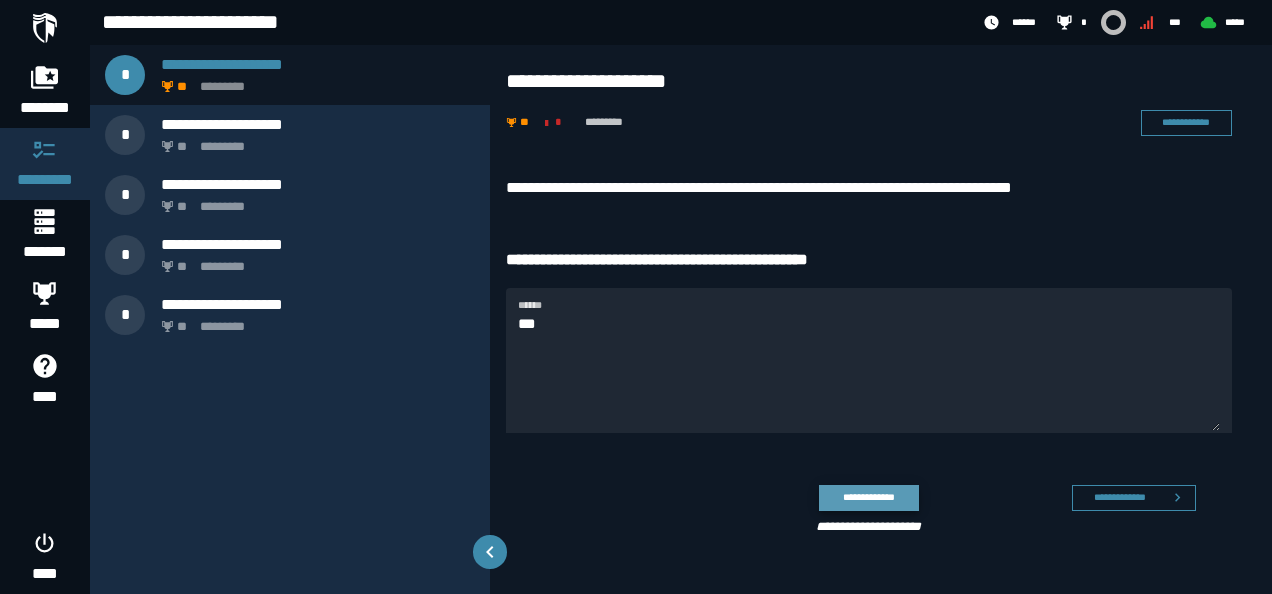 click on "**********" at bounding box center (868, 497) 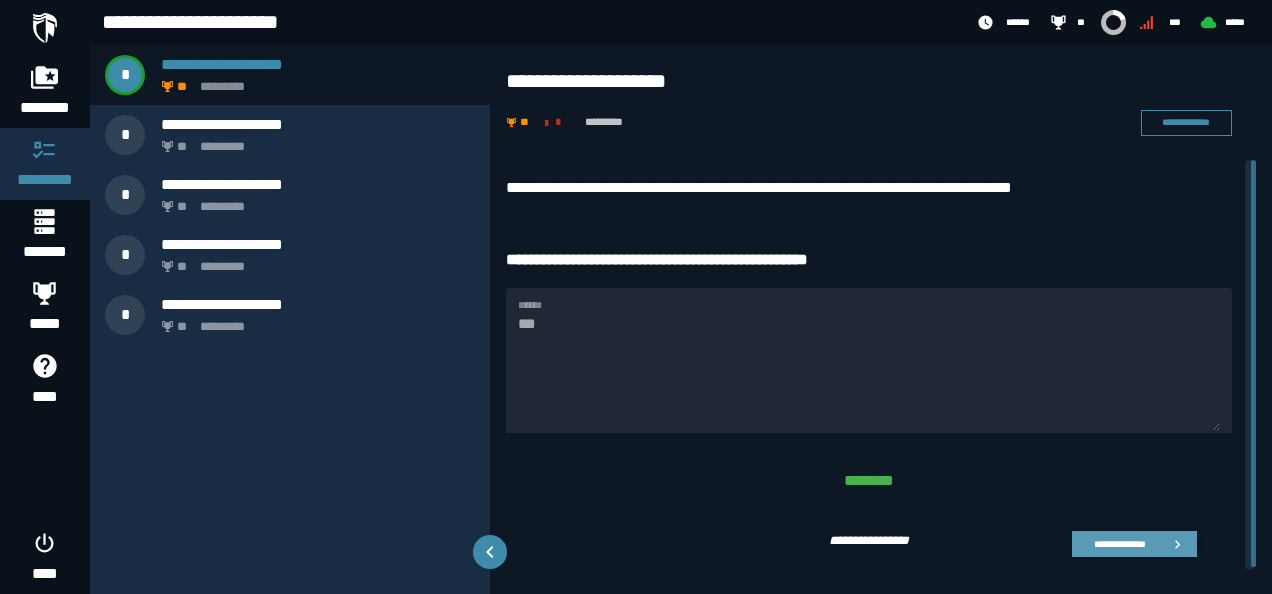 click on "**********" at bounding box center [1119, 543] 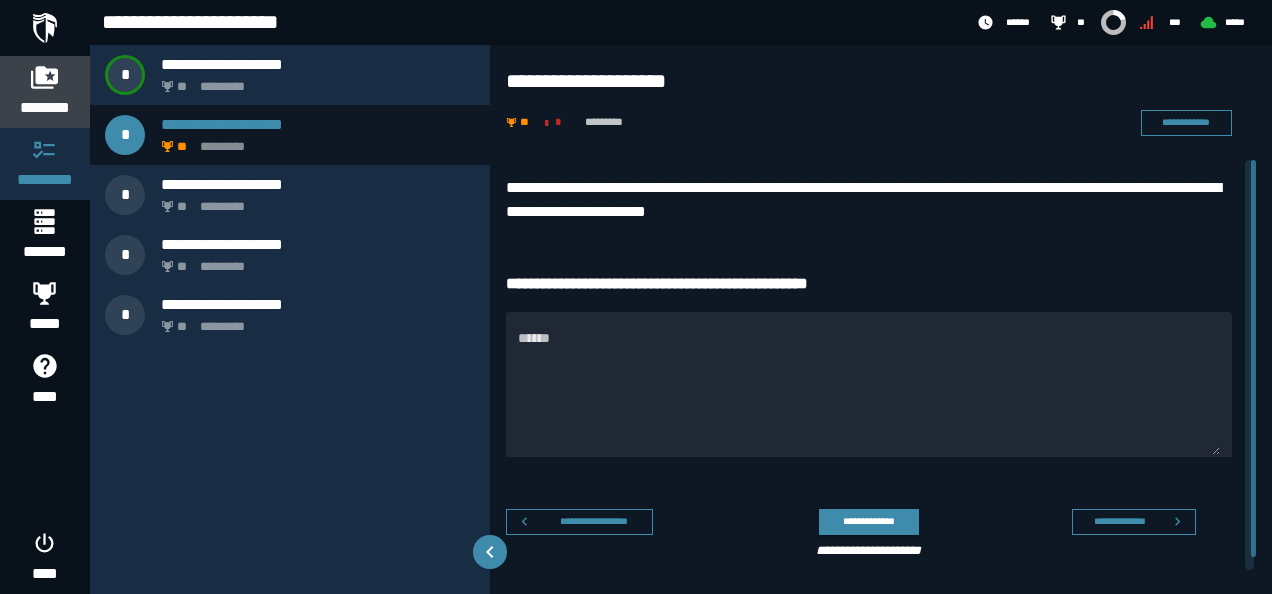 click 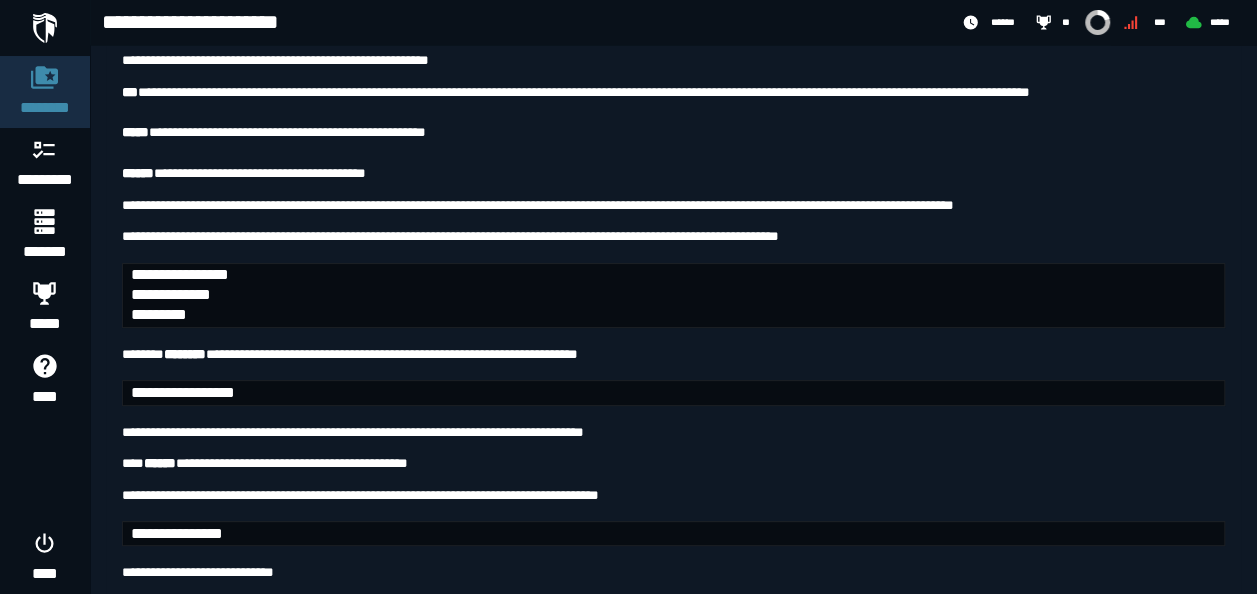 scroll, scrollTop: 3150, scrollLeft: 0, axis: vertical 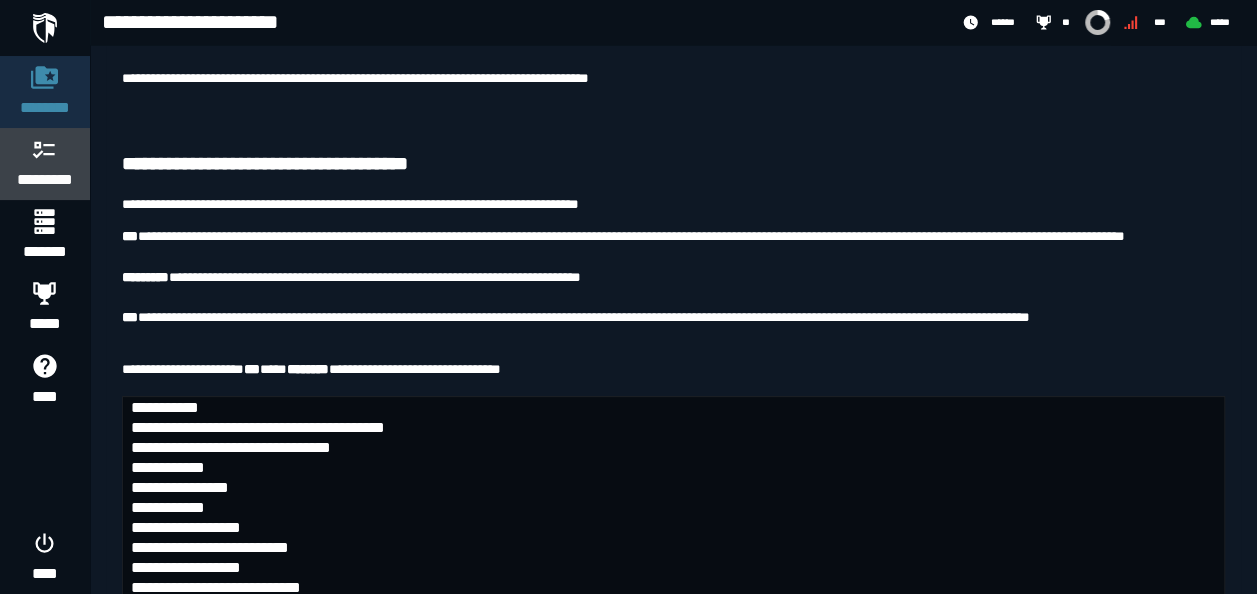 click on "*********" at bounding box center (45, 164) 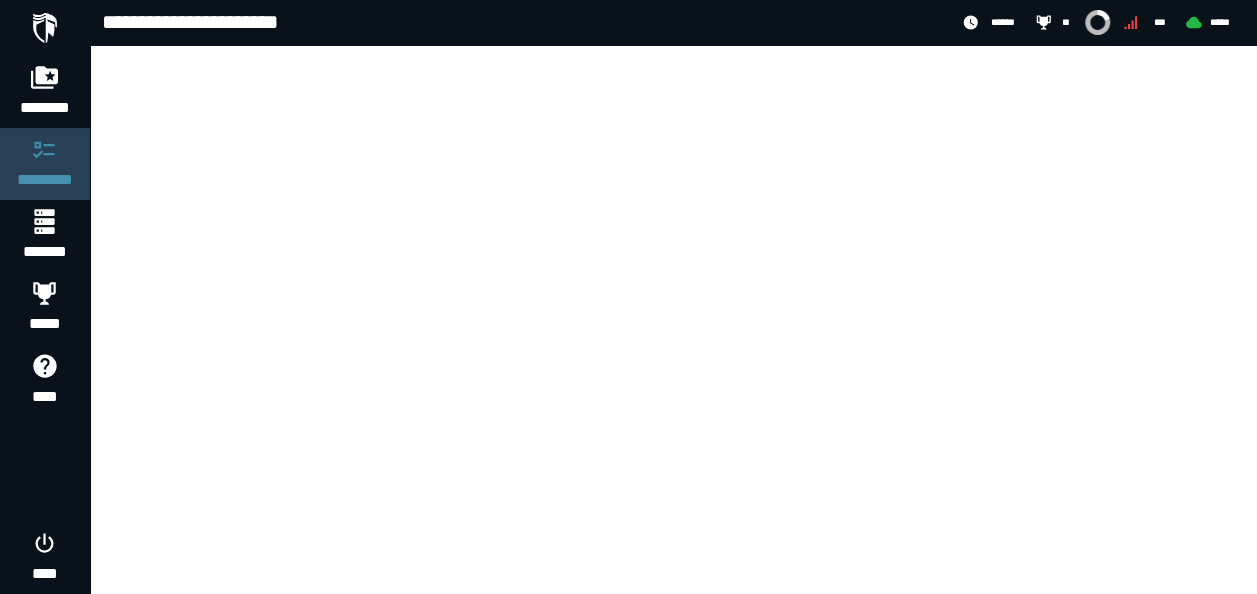 scroll, scrollTop: 0, scrollLeft: 0, axis: both 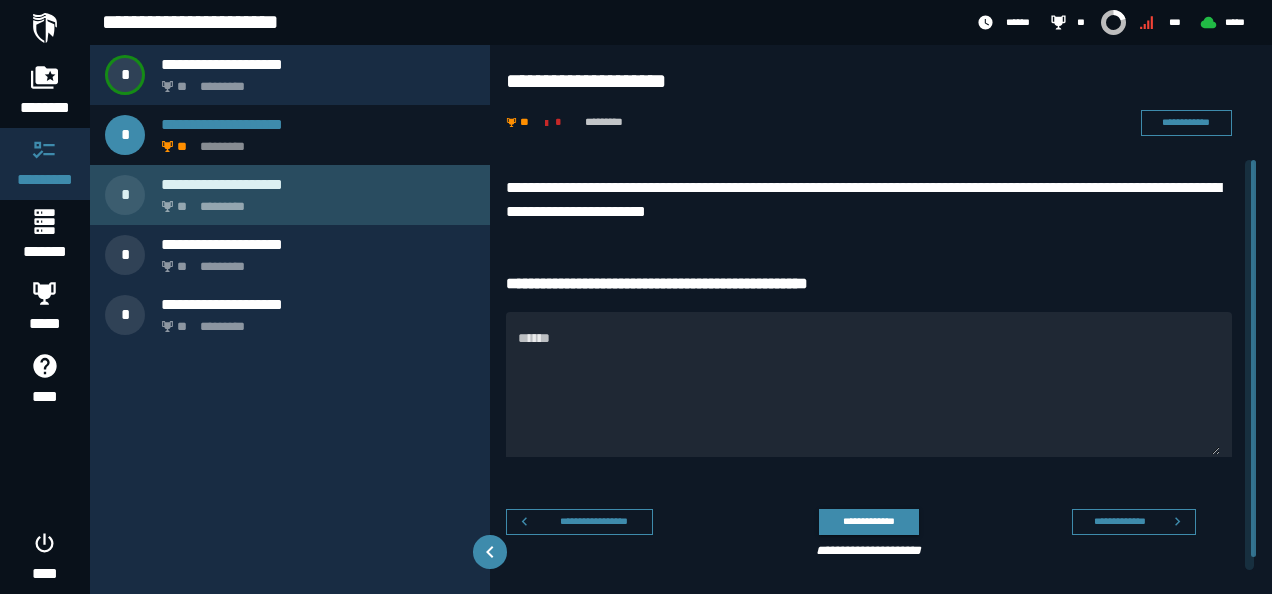 click on "**********" at bounding box center (290, 195) 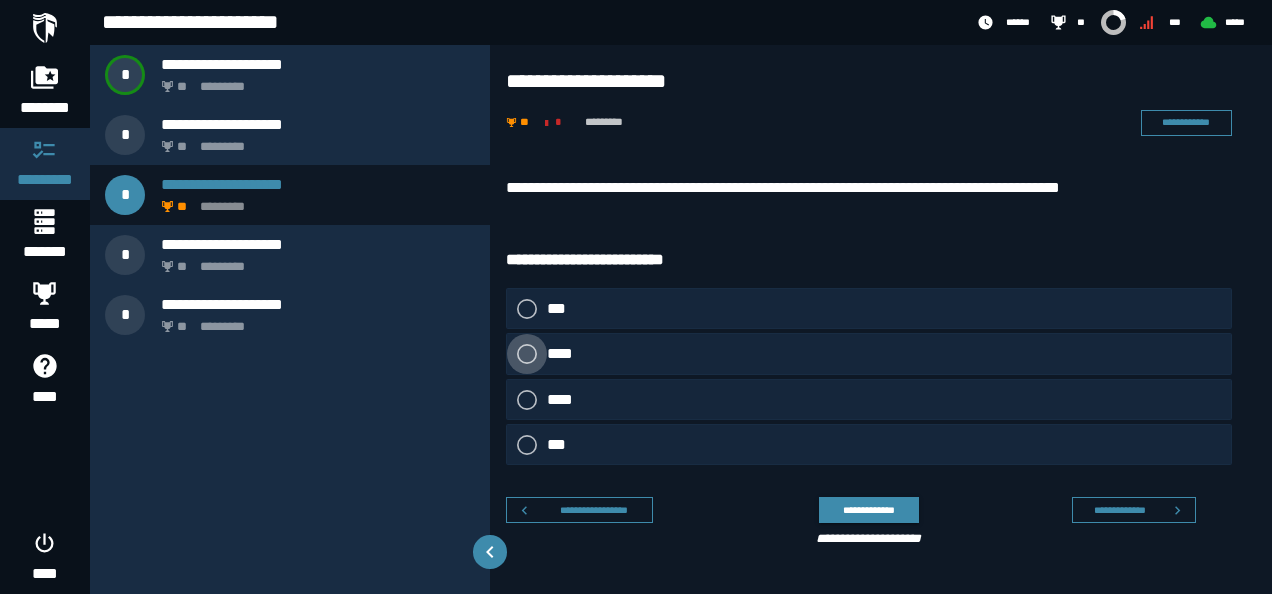 click 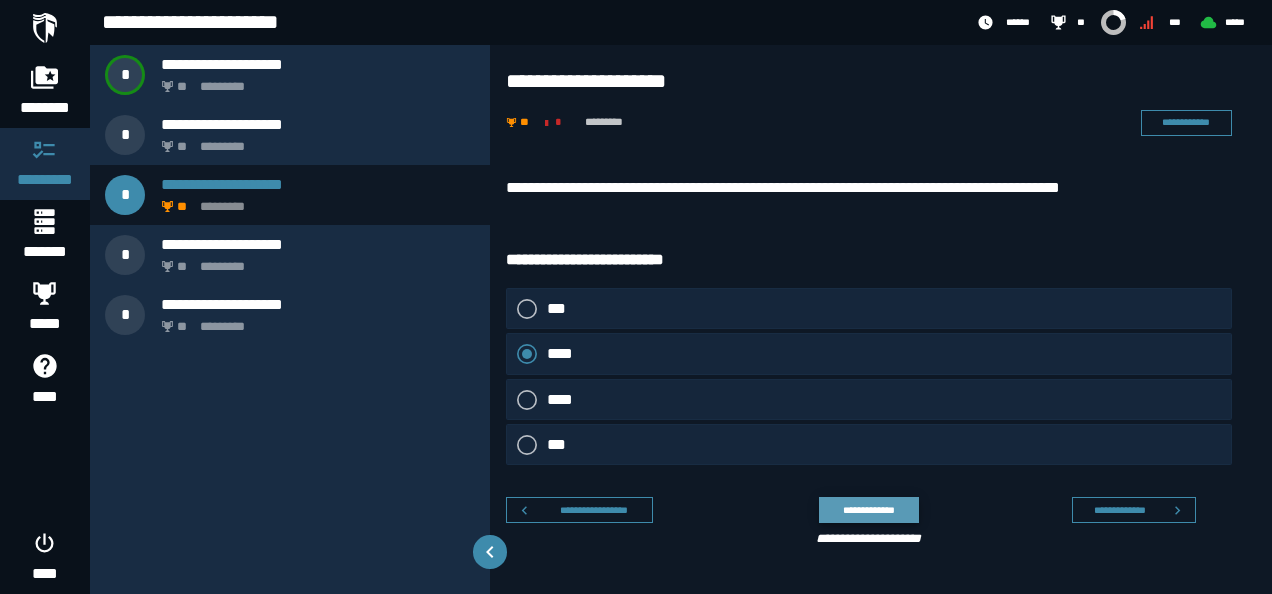 click on "**********" 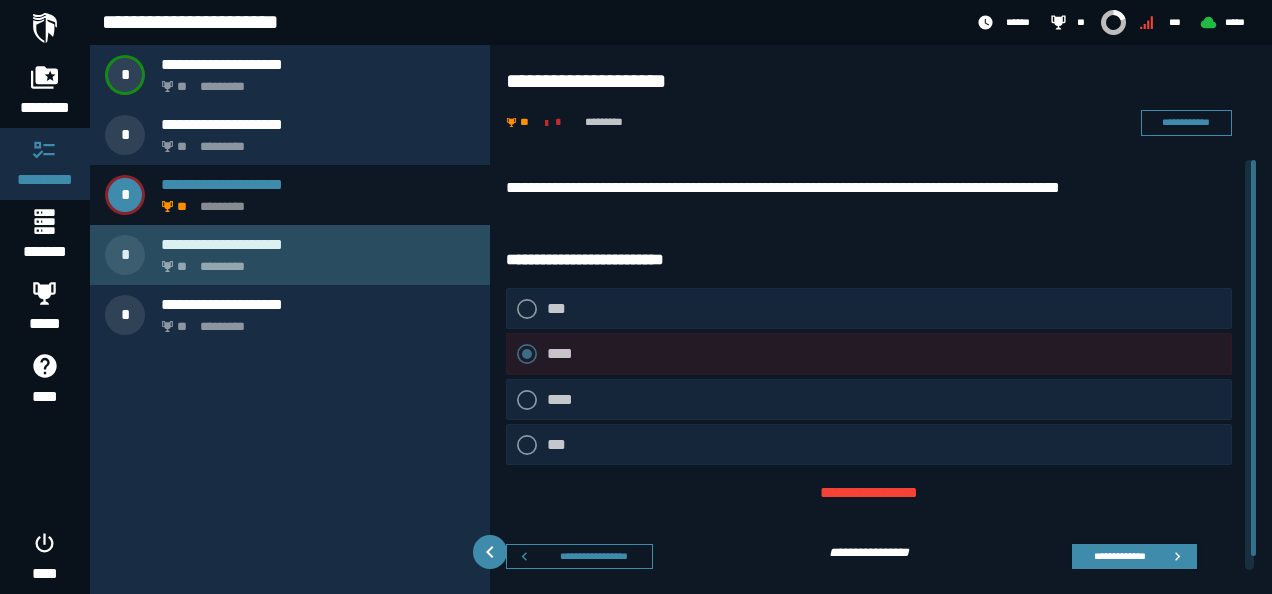 click on "** *********" at bounding box center [314, 261] 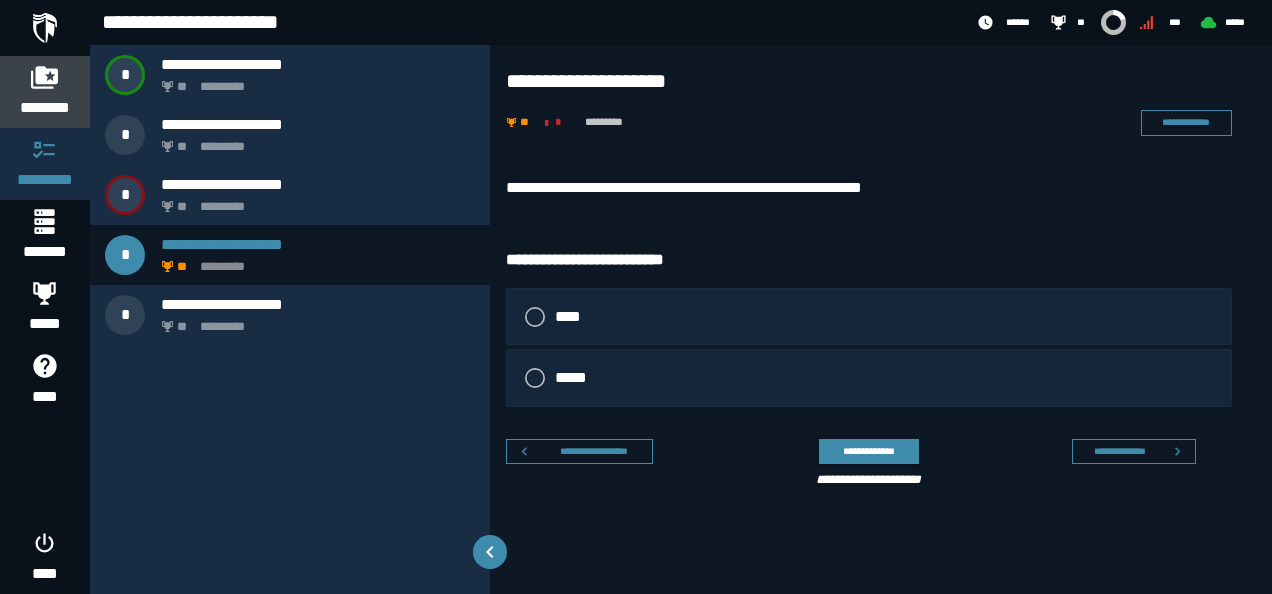 click on "********" at bounding box center (45, 108) 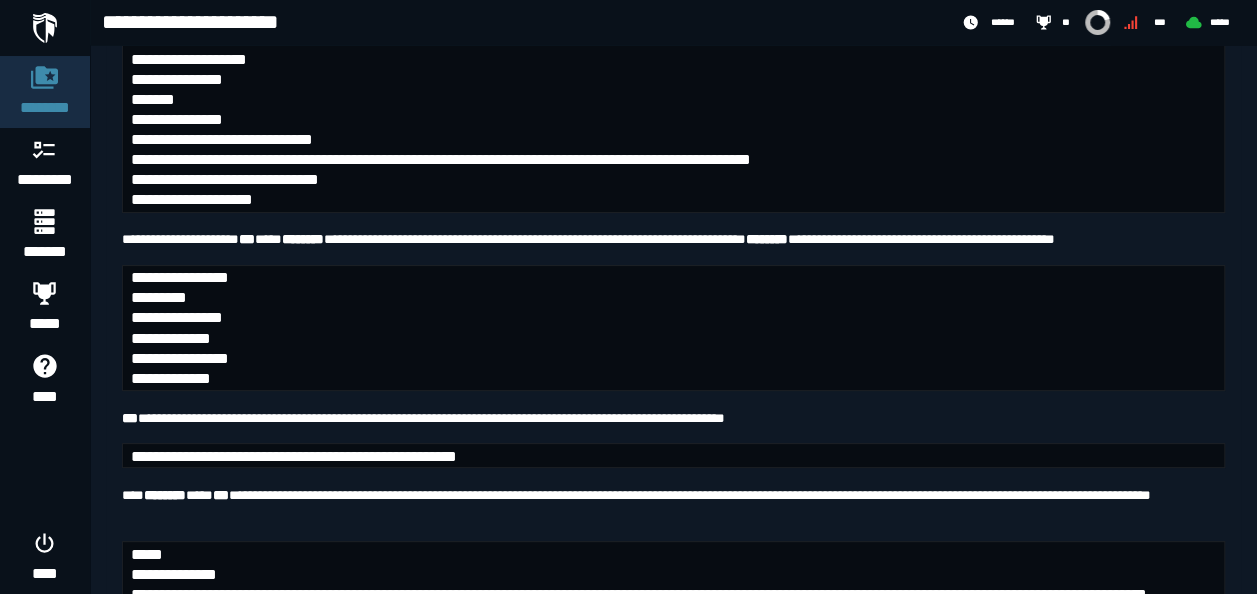 scroll, scrollTop: 1696, scrollLeft: 0, axis: vertical 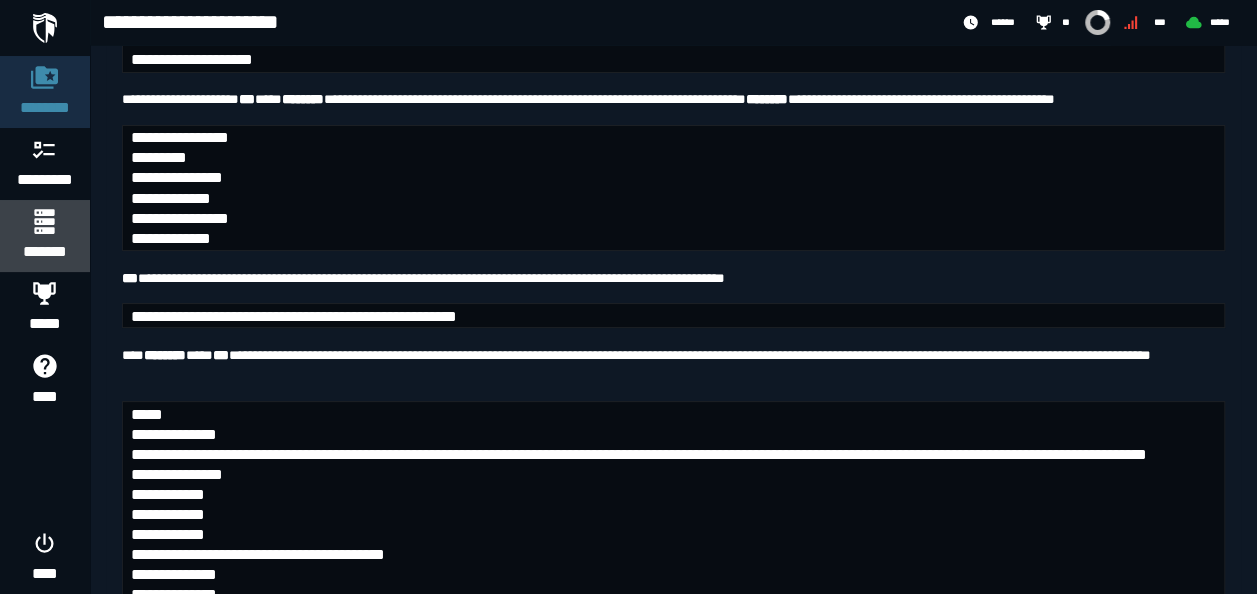 click 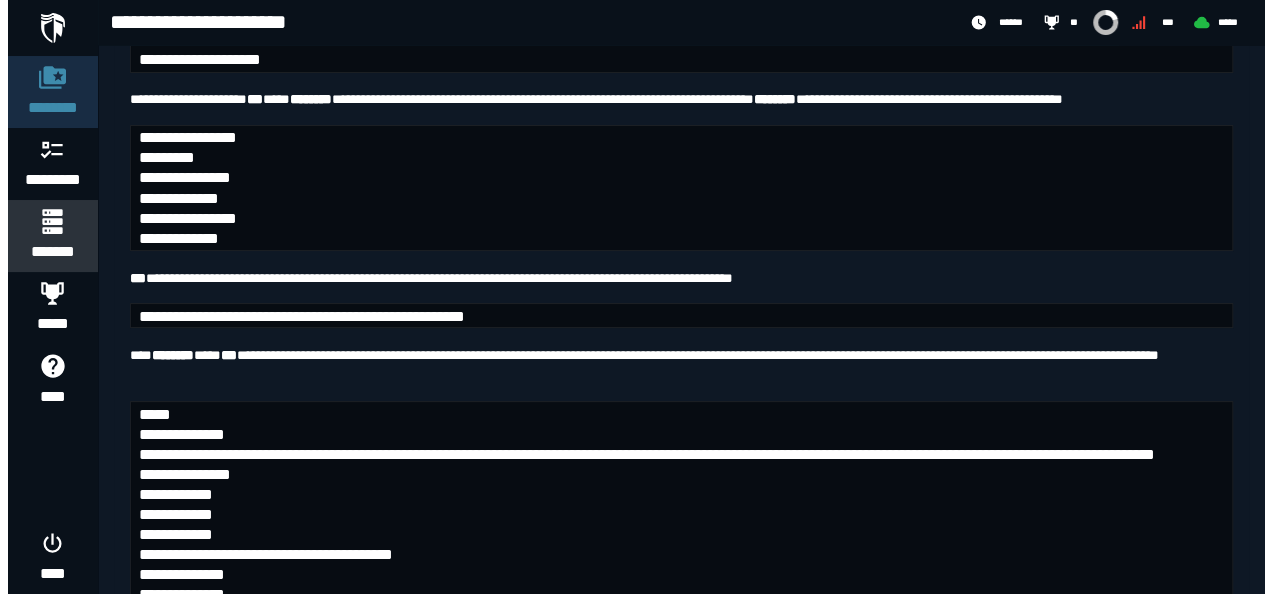 scroll, scrollTop: 0, scrollLeft: 0, axis: both 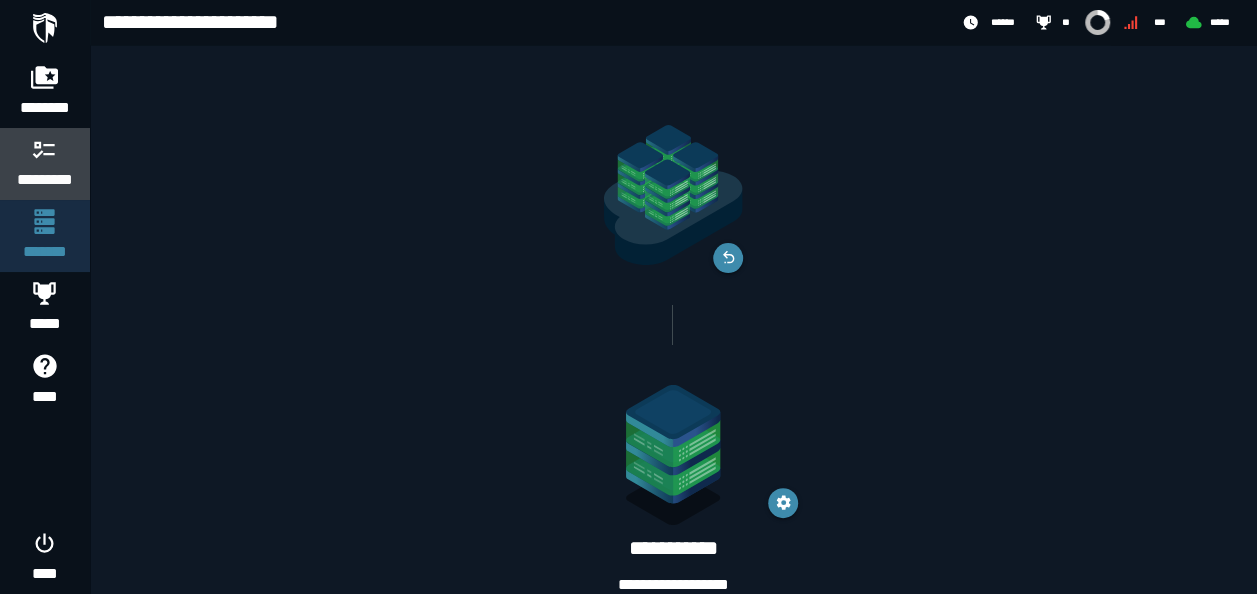 click on "*********" at bounding box center (45, 180) 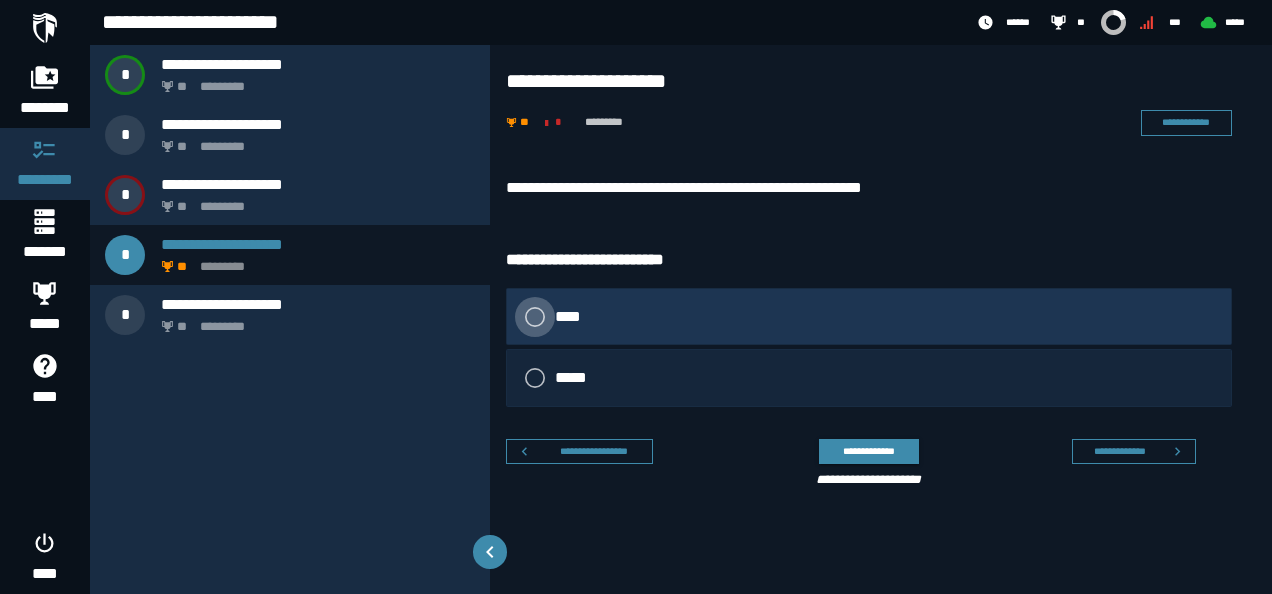 click at bounding box center [535, 317] 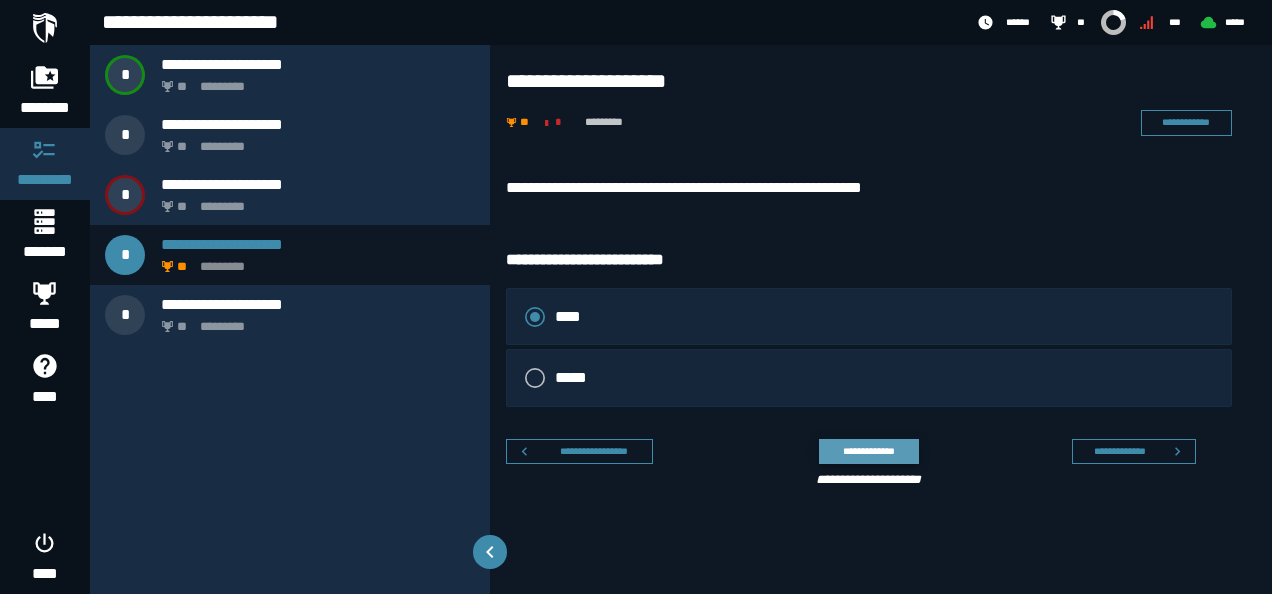click on "**********" at bounding box center [868, 451] 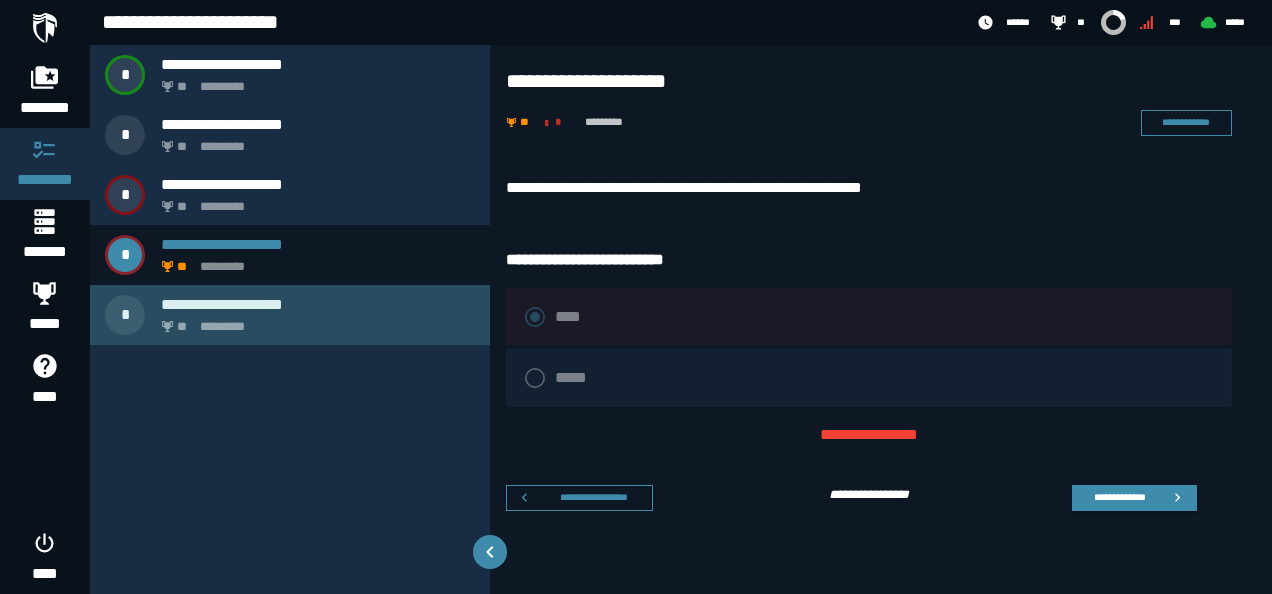 click on "** *********" at bounding box center (314, 321) 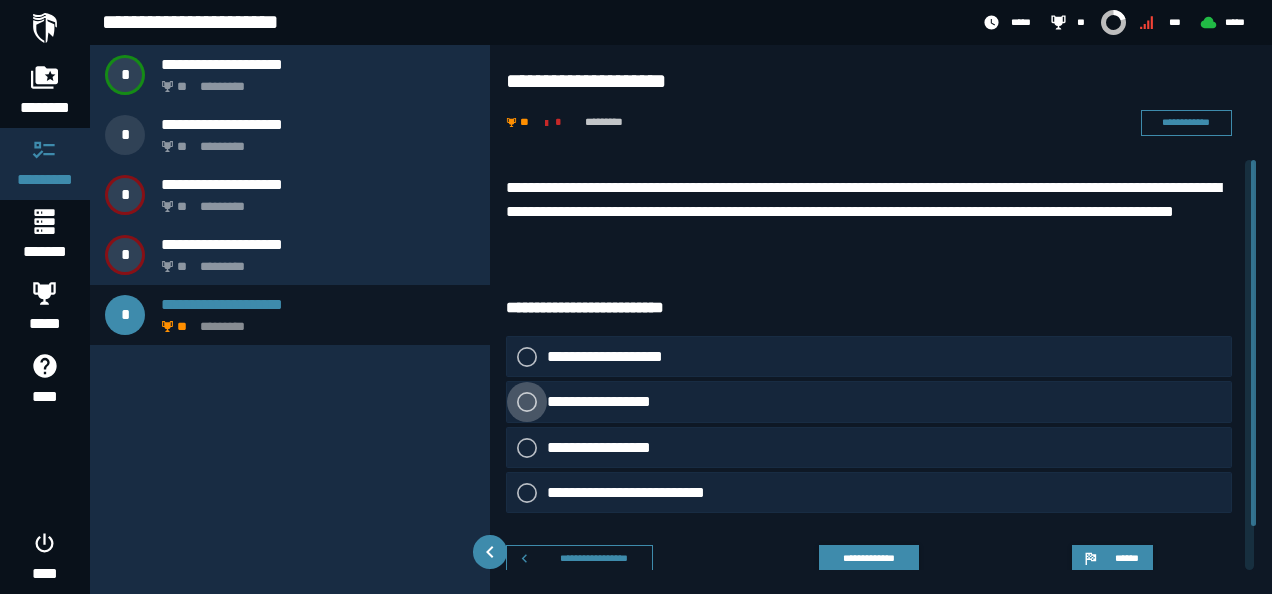 click at bounding box center (527, 402) 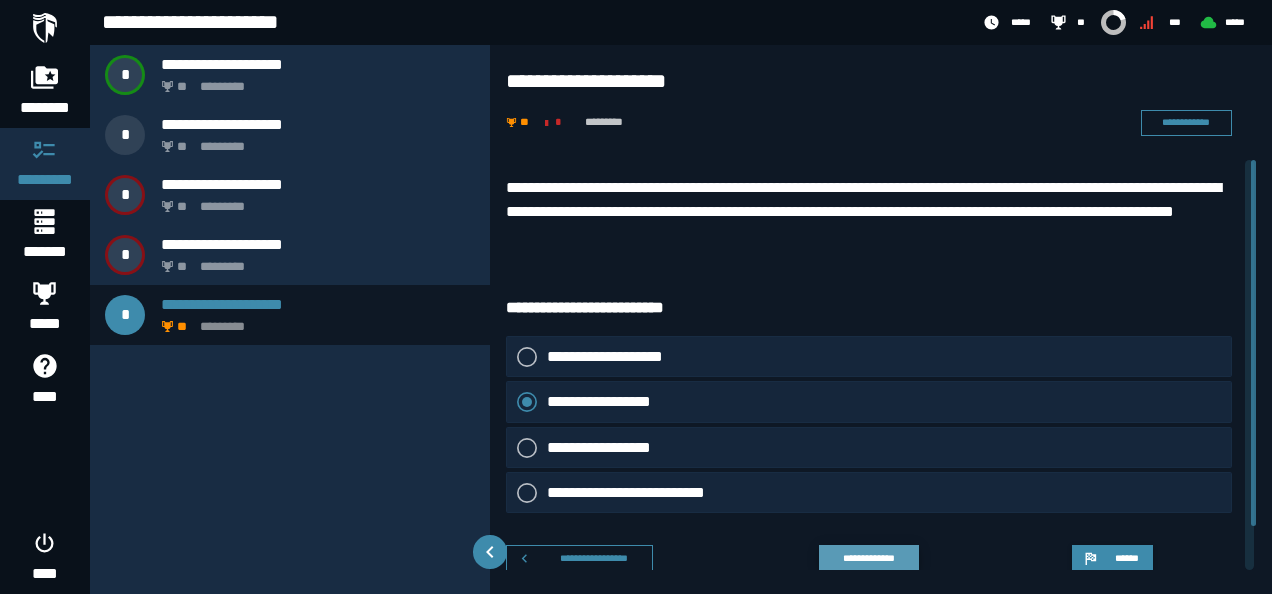 click on "**********" at bounding box center [868, 557] 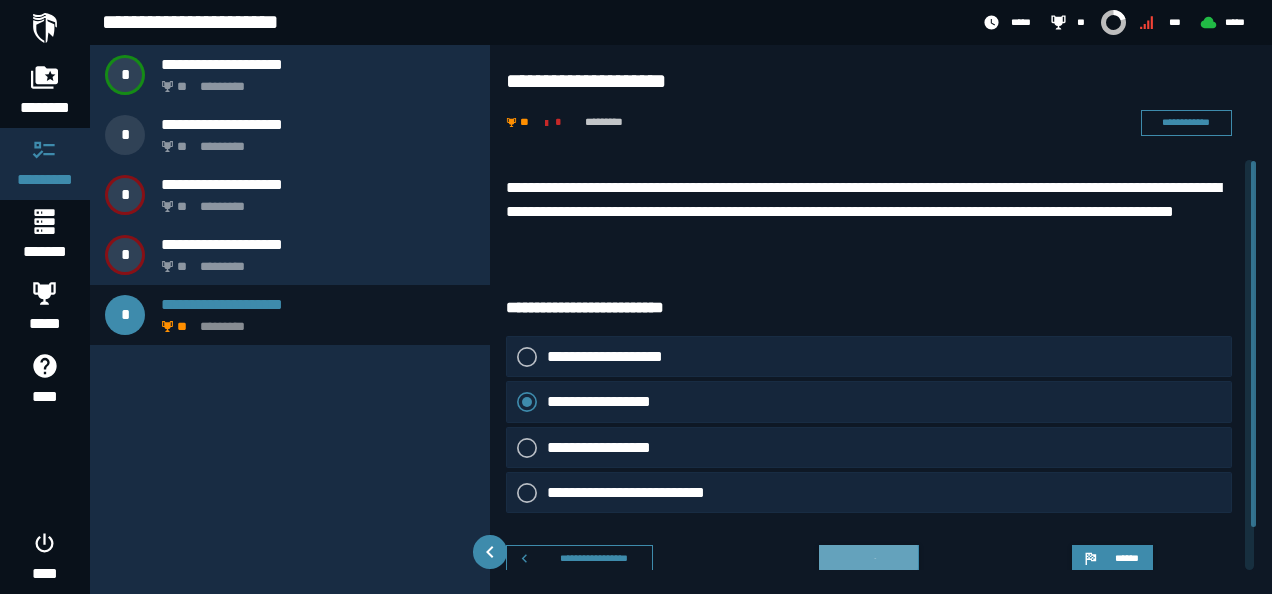 scroll, scrollTop: 1, scrollLeft: 0, axis: vertical 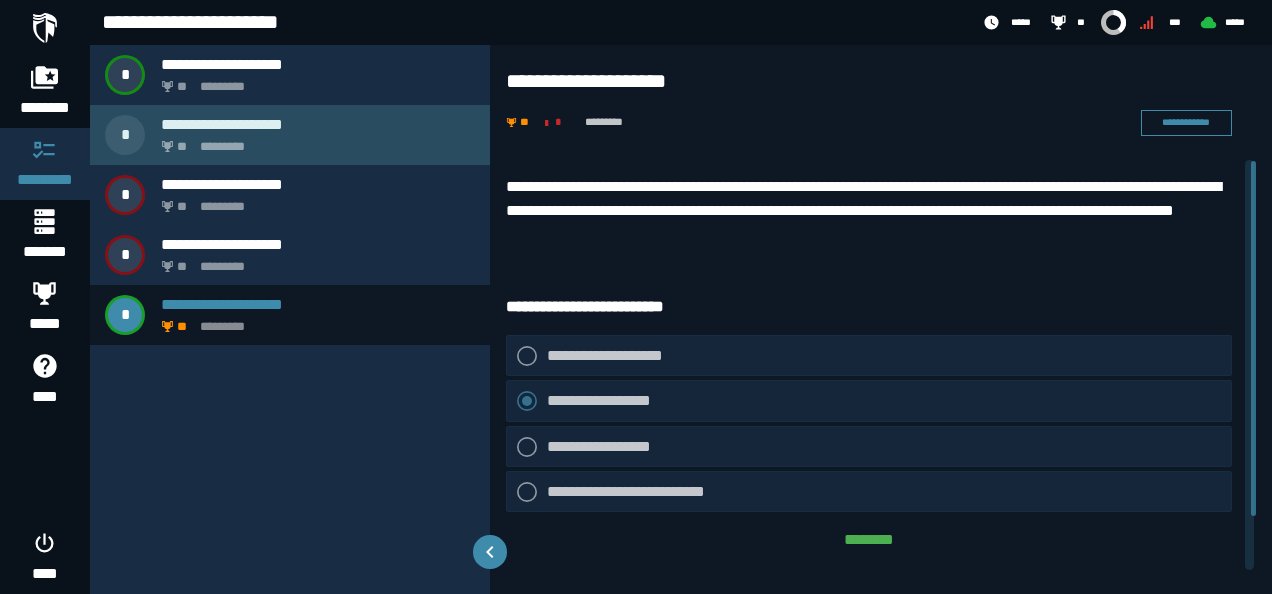 click on "*********" 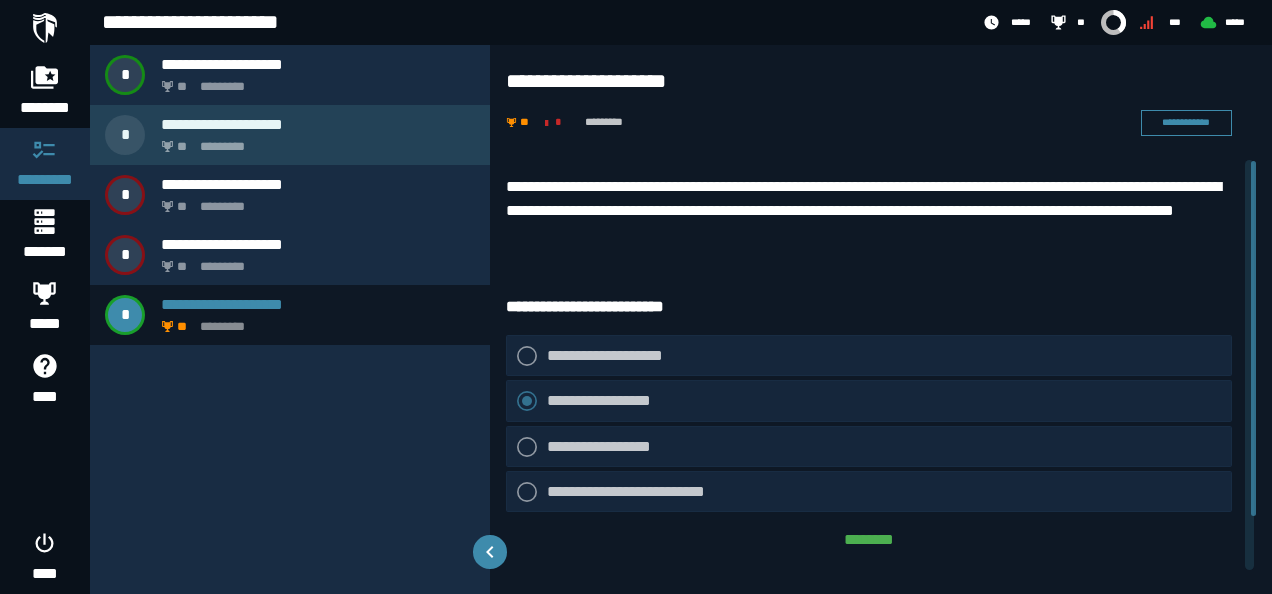 scroll, scrollTop: 0, scrollLeft: 0, axis: both 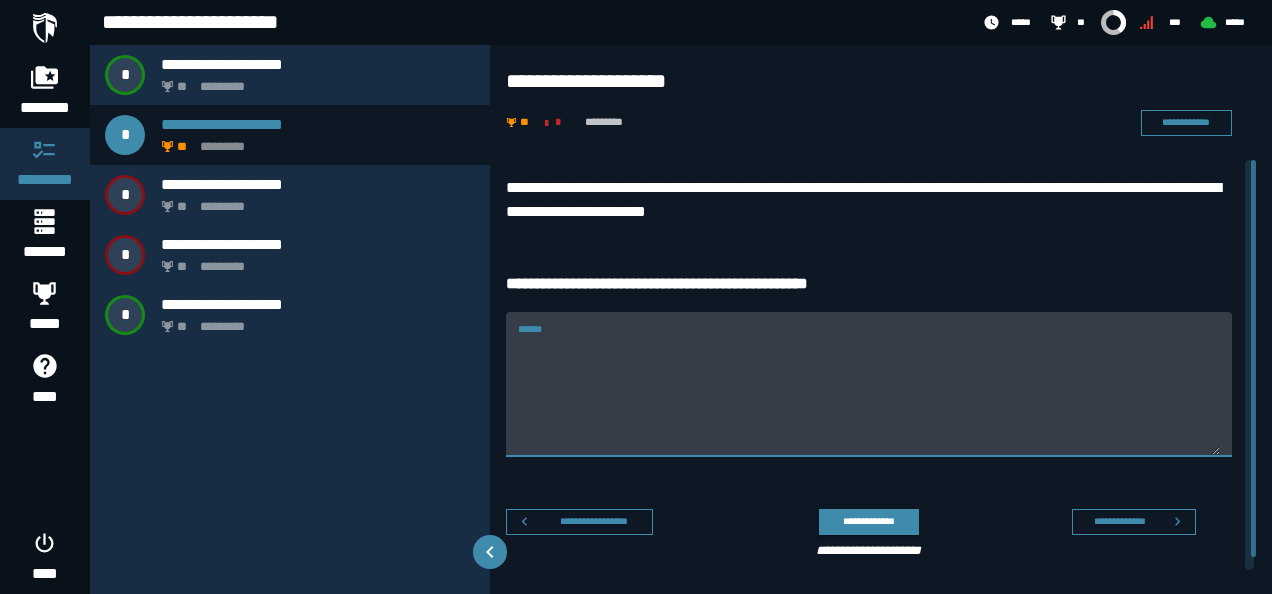 click on "******" at bounding box center (869, 396) 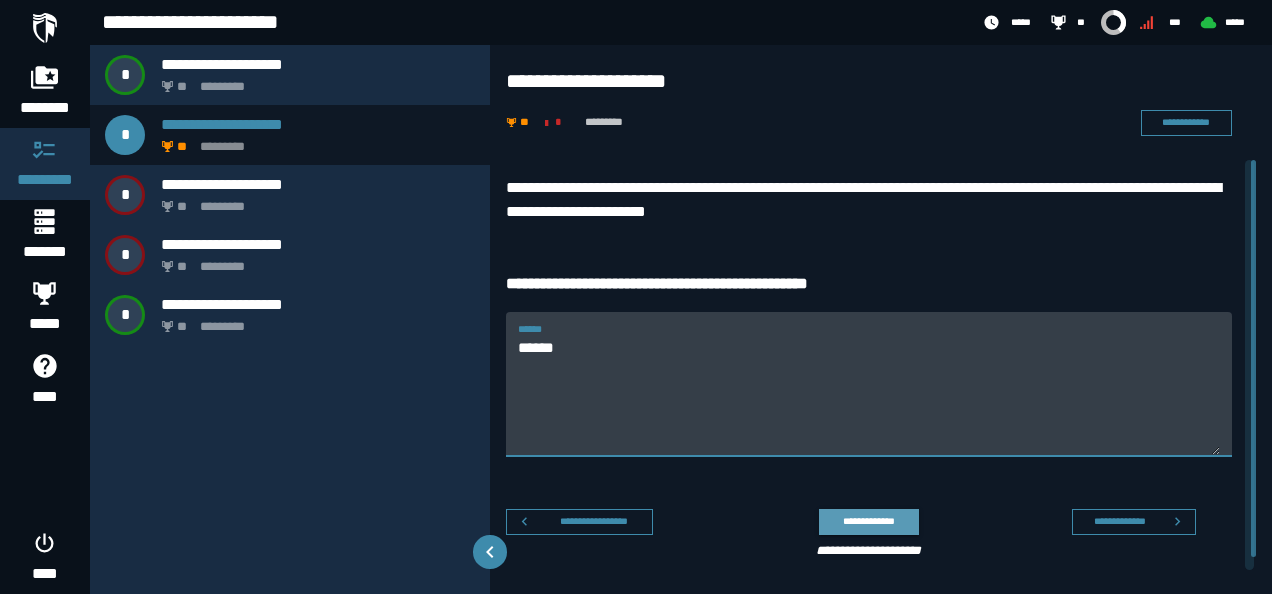 type on "******" 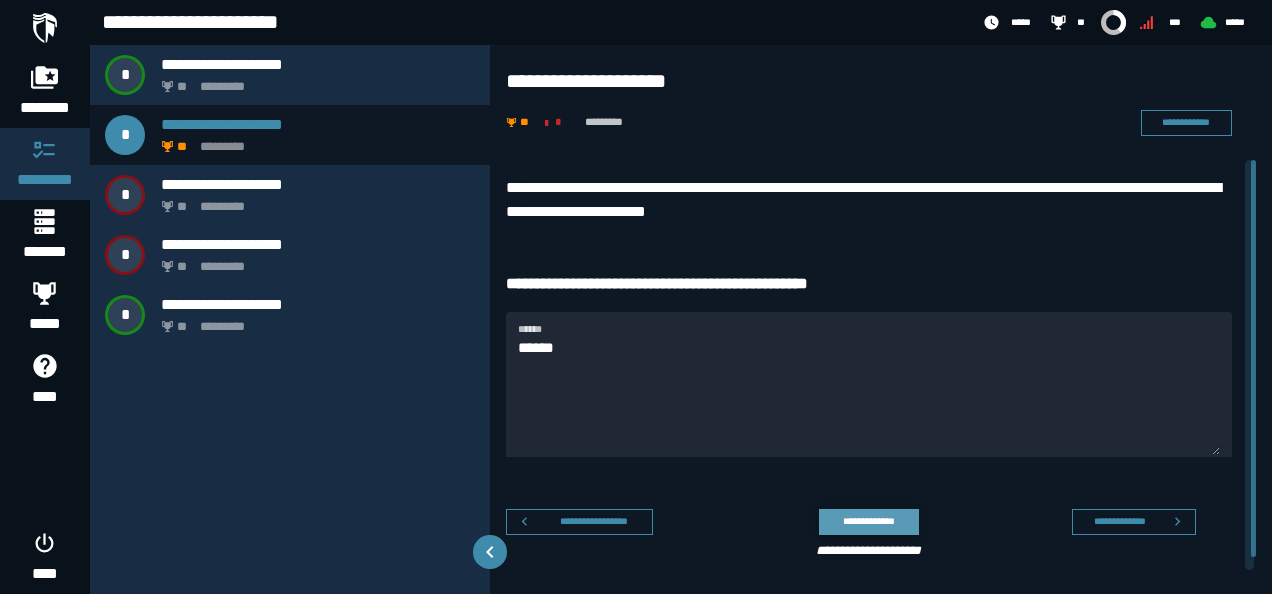 click on "**********" at bounding box center (868, 521) 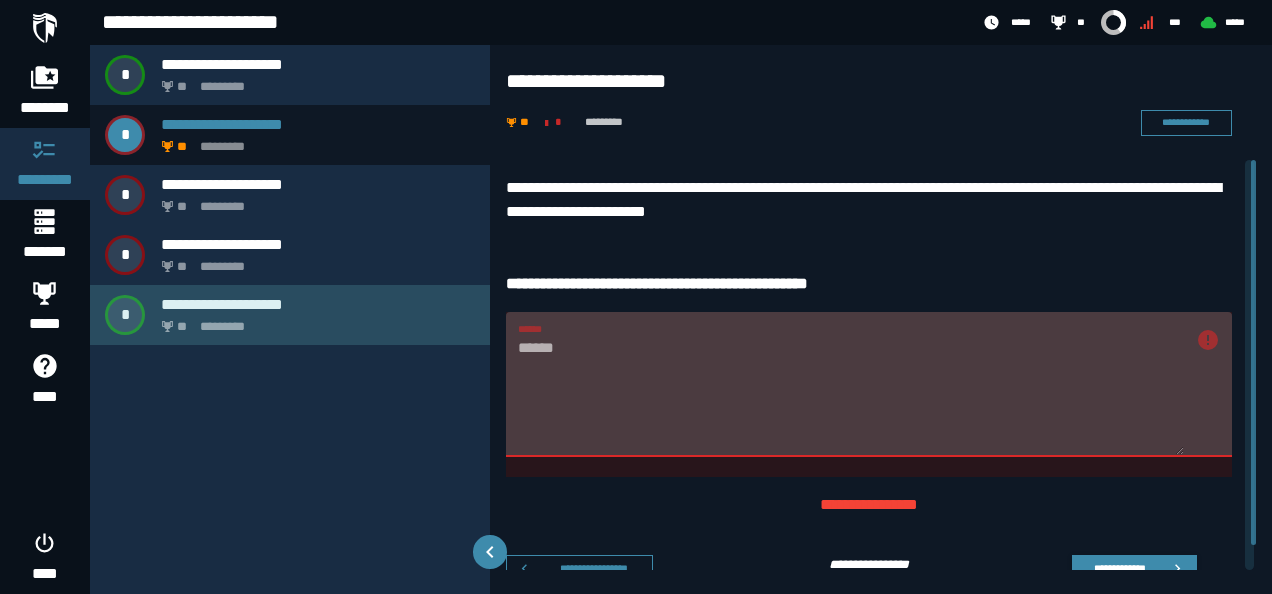 click on "** *********" at bounding box center (314, 321) 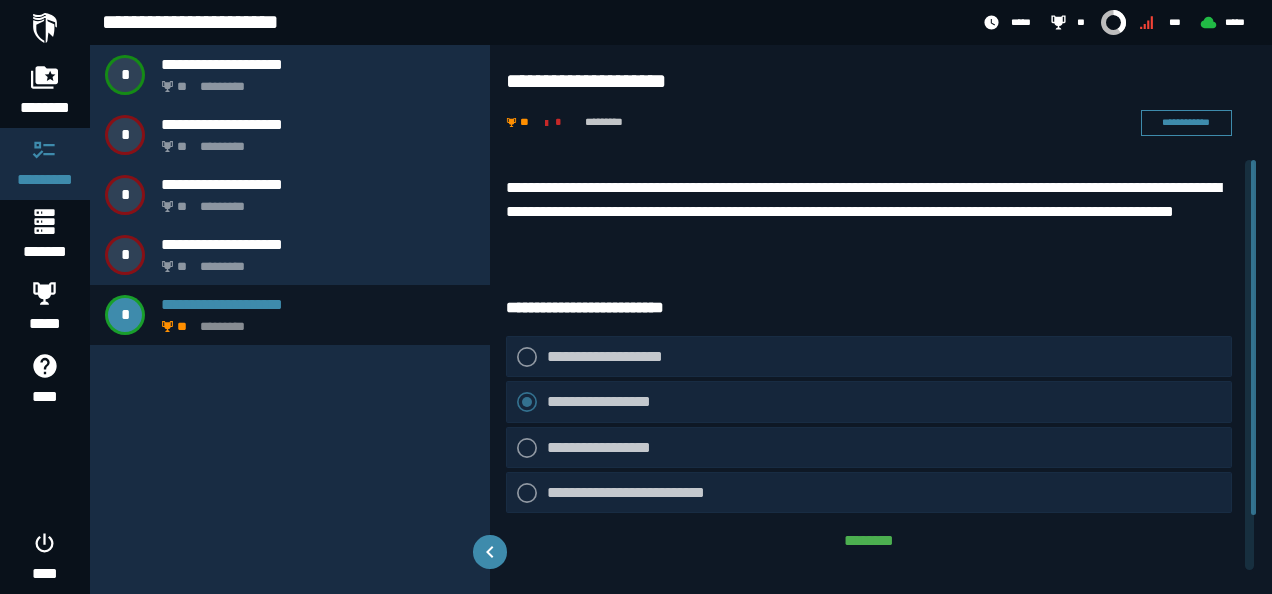scroll, scrollTop: 63, scrollLeft: 0, axis: vertical 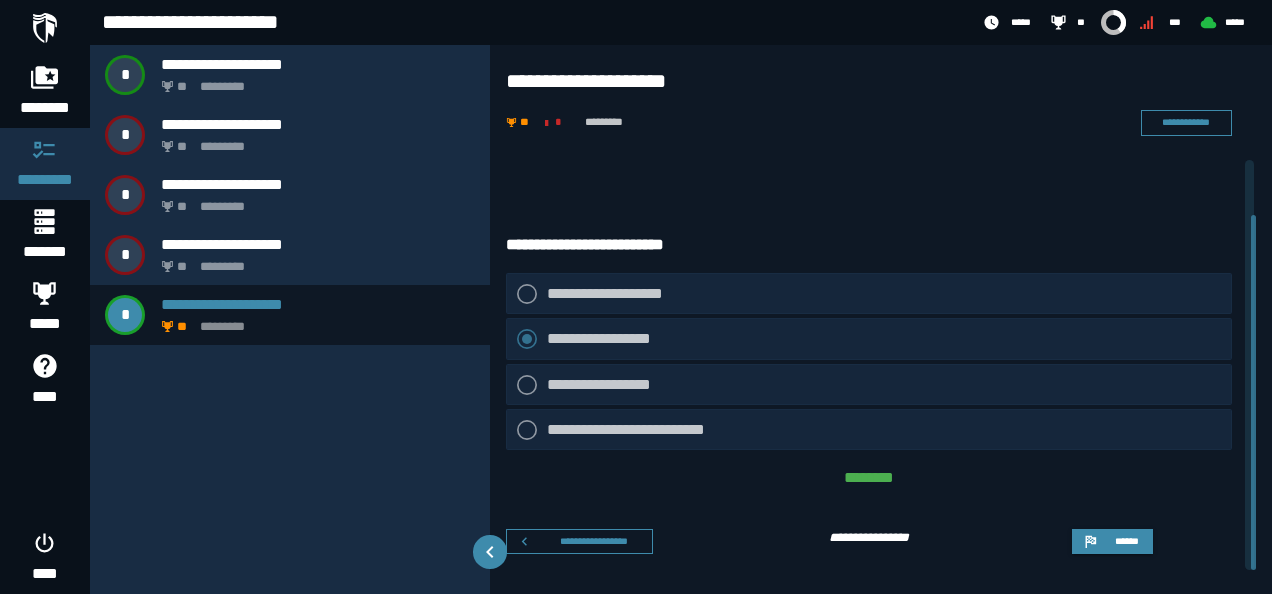 click on "**********" at bounding box center [881, 365] 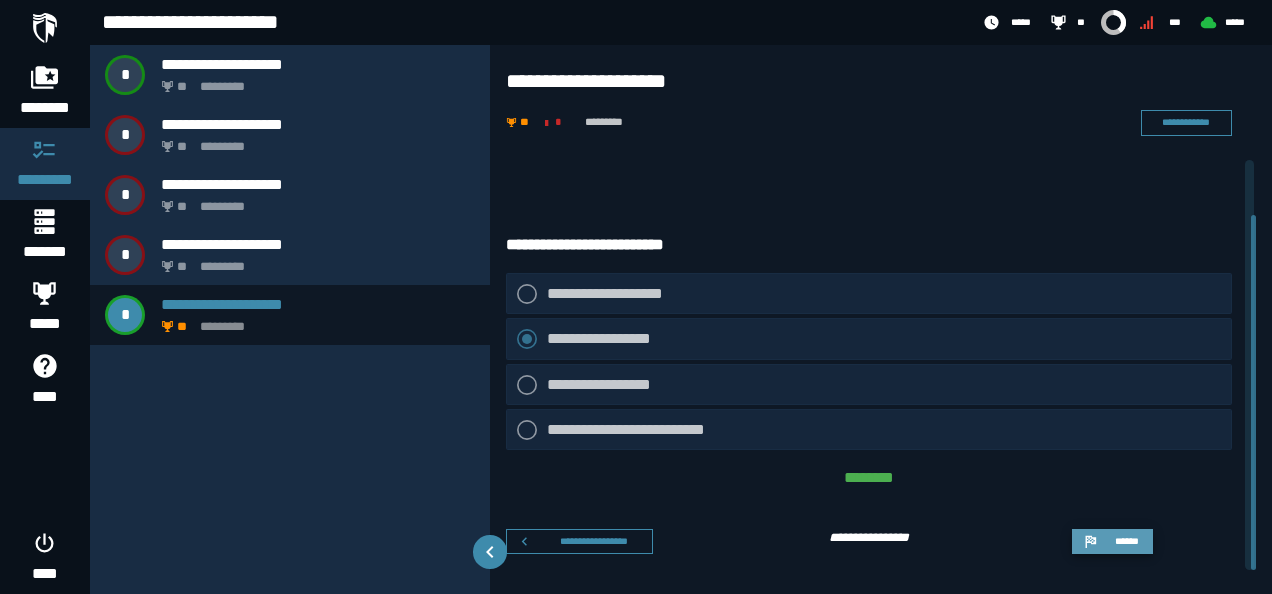 click on "******" at bounding box center [1126, 541] 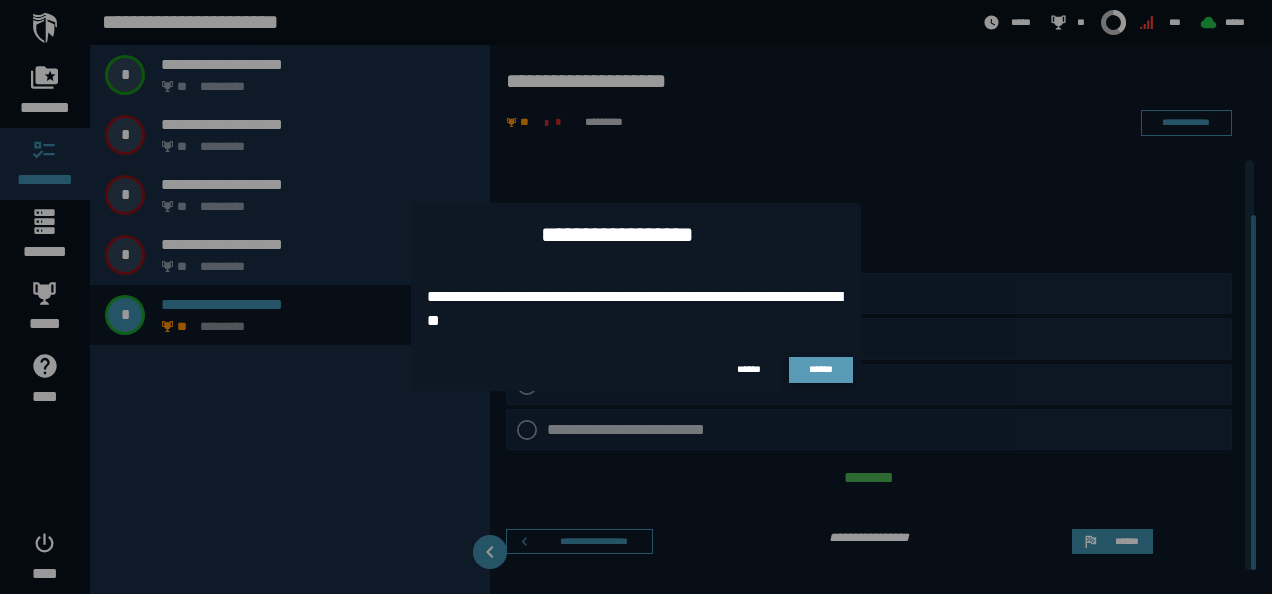 click on "******" at bounding box center (821, 369) 